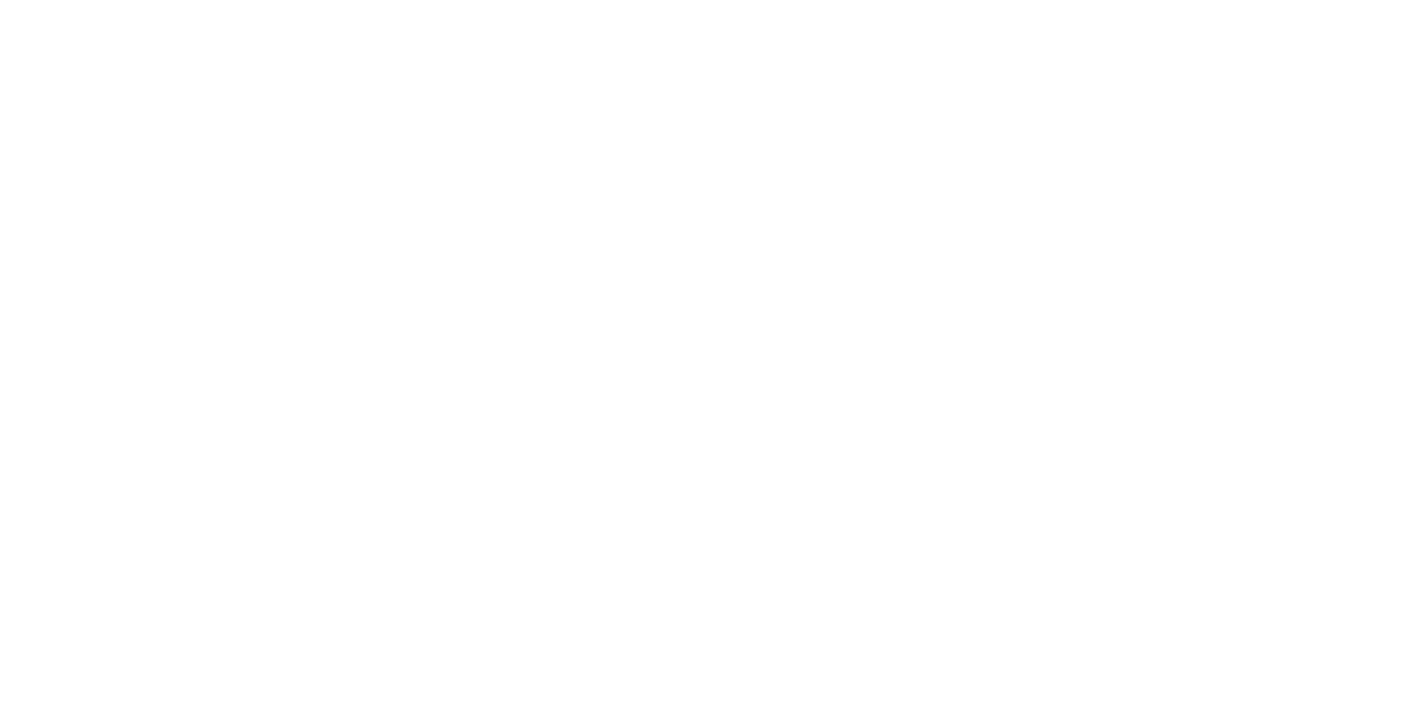 scroll, scrollTop: 0, scrollLeft: 0, axis: both 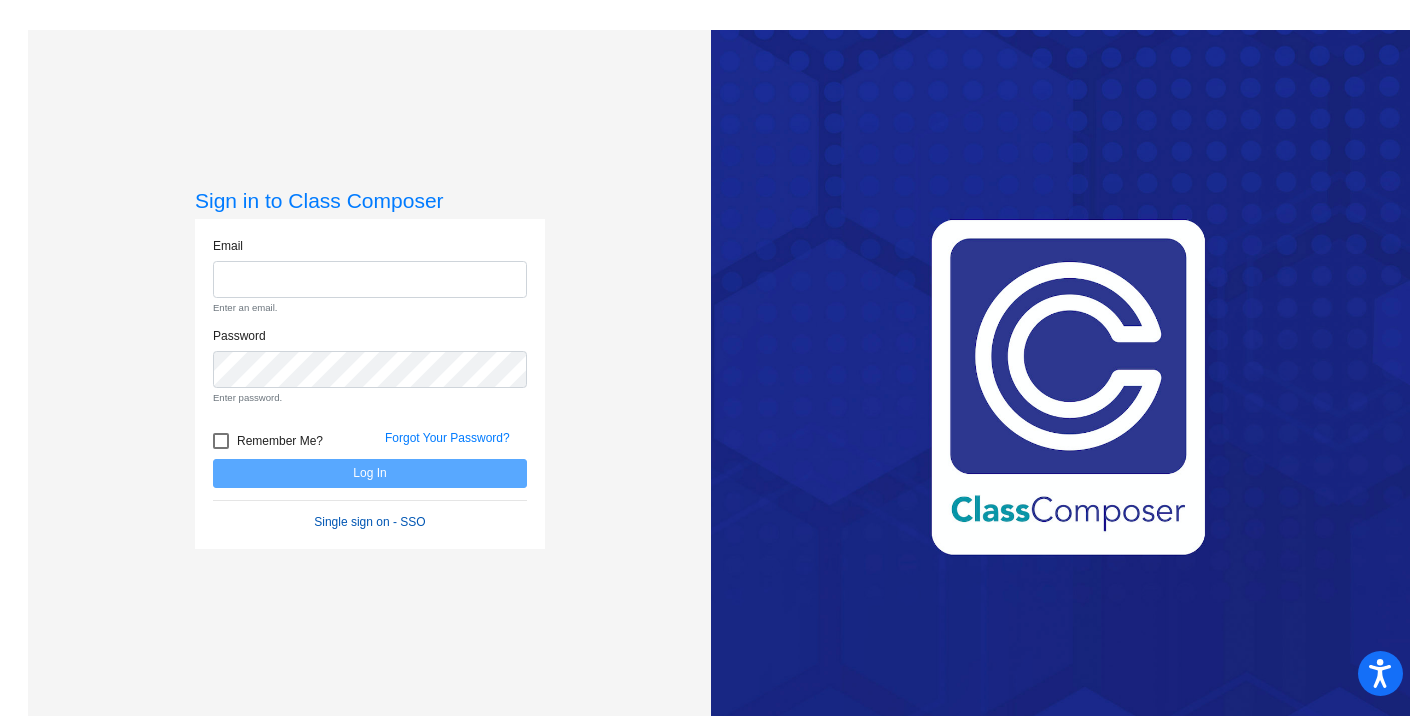 click on "Email Enter an email. Password Enter password.   Remember Me? Forgot Your Password?  Log In   Single sign on - SSO" 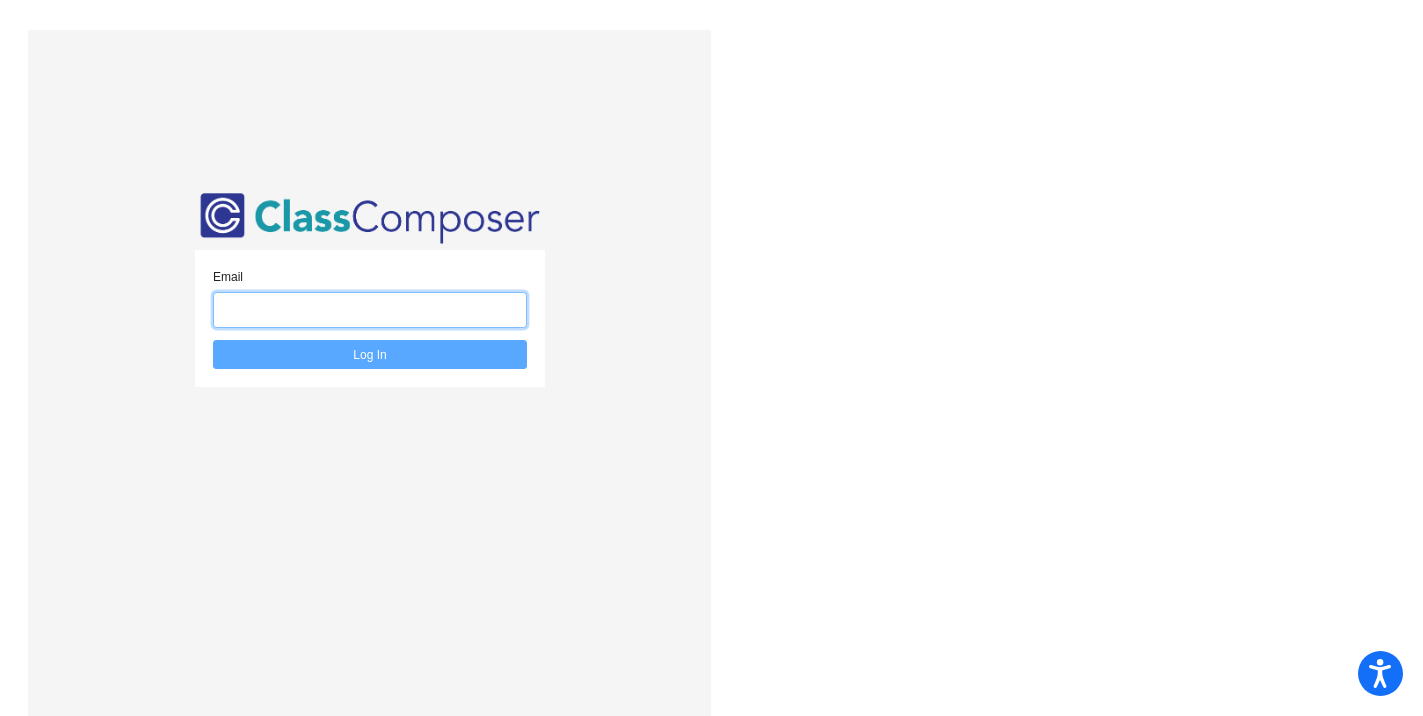 click 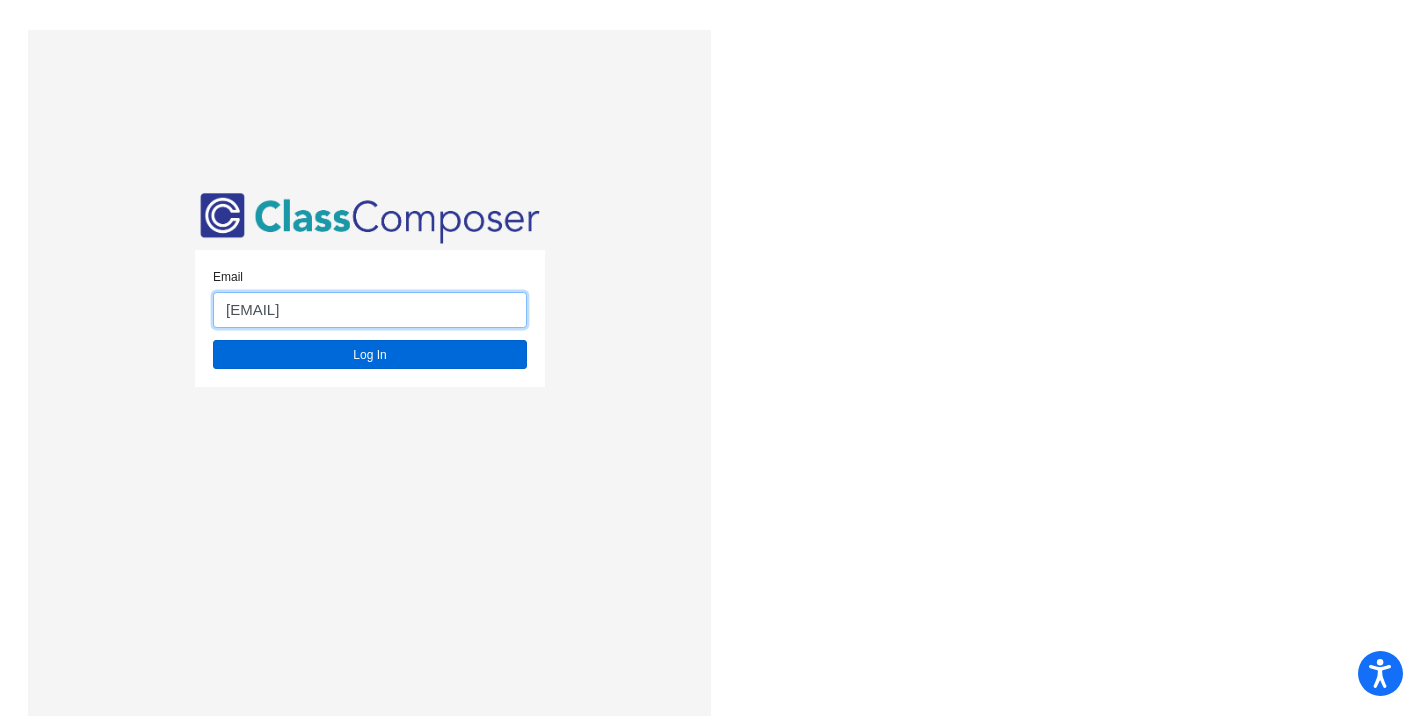 type on "[EMAIL]" 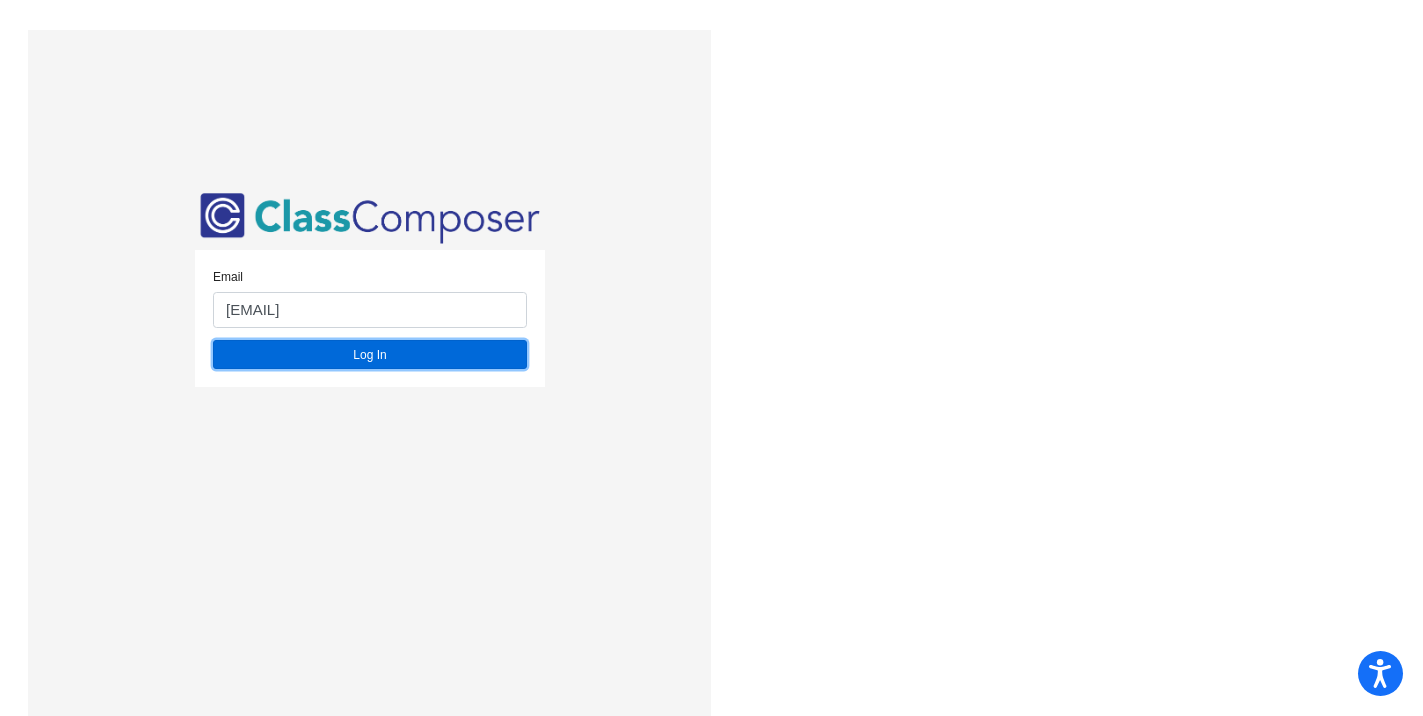 click on "Log In" 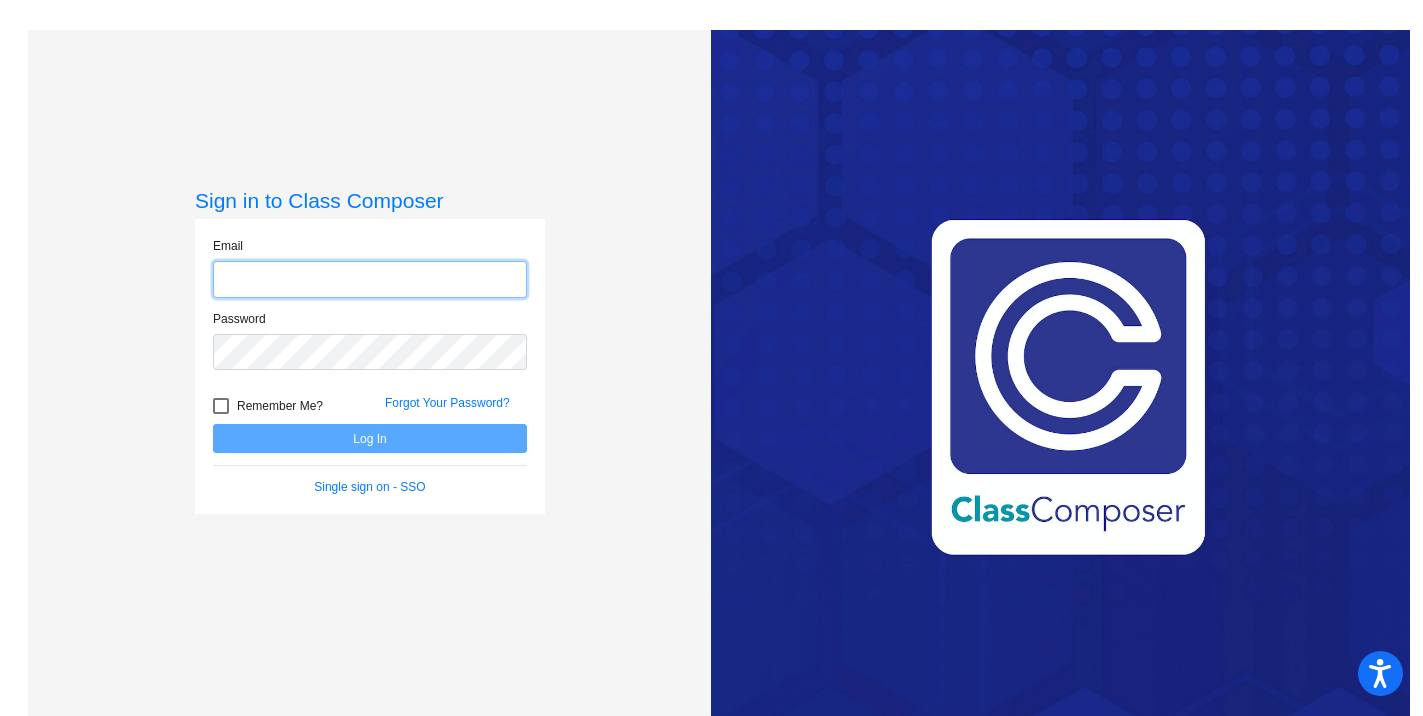 click 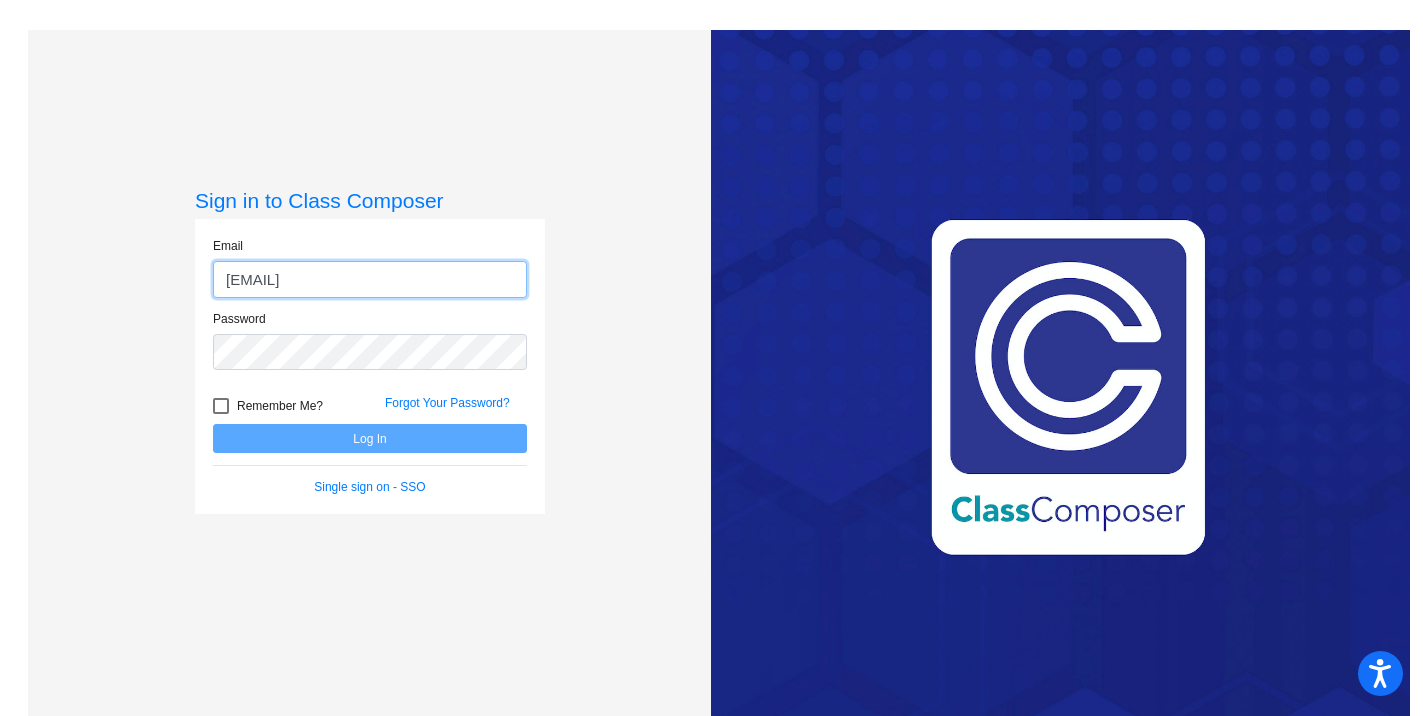 type on "[EMAIL]" 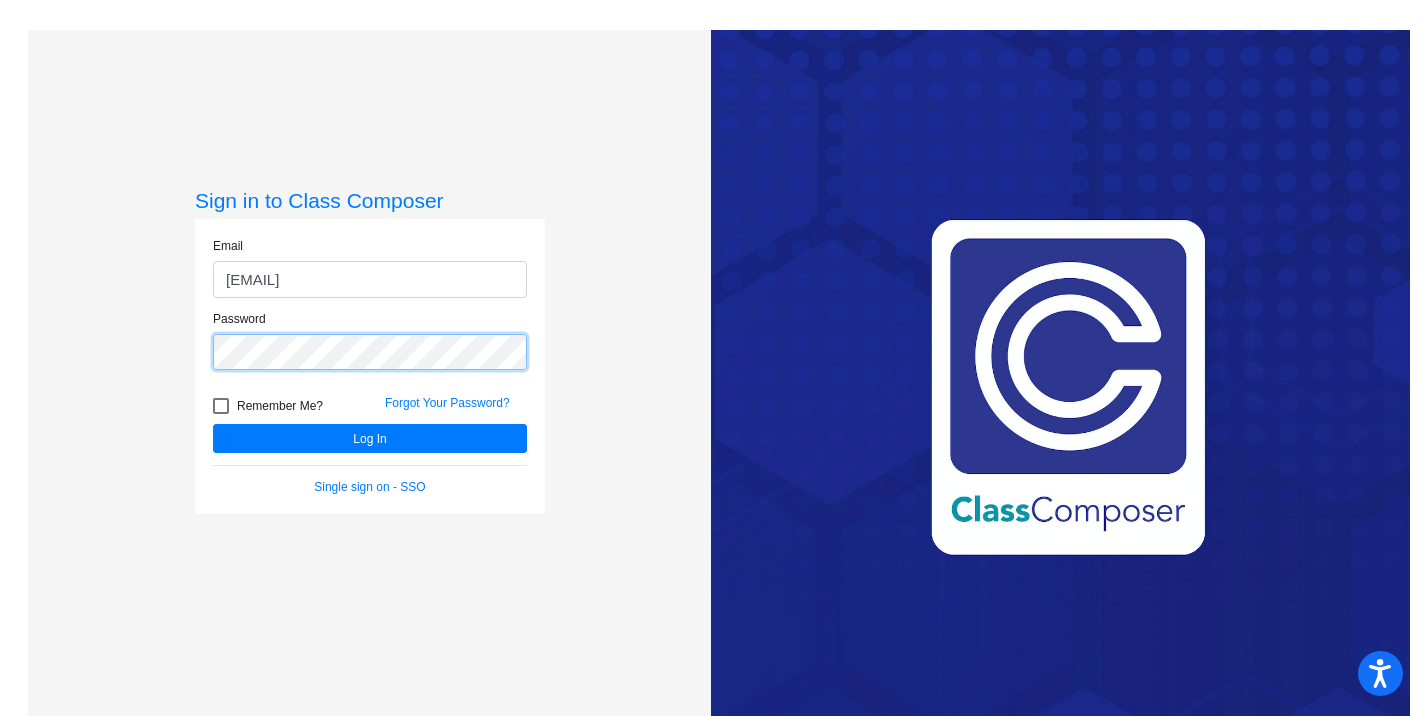 click on "Log In" 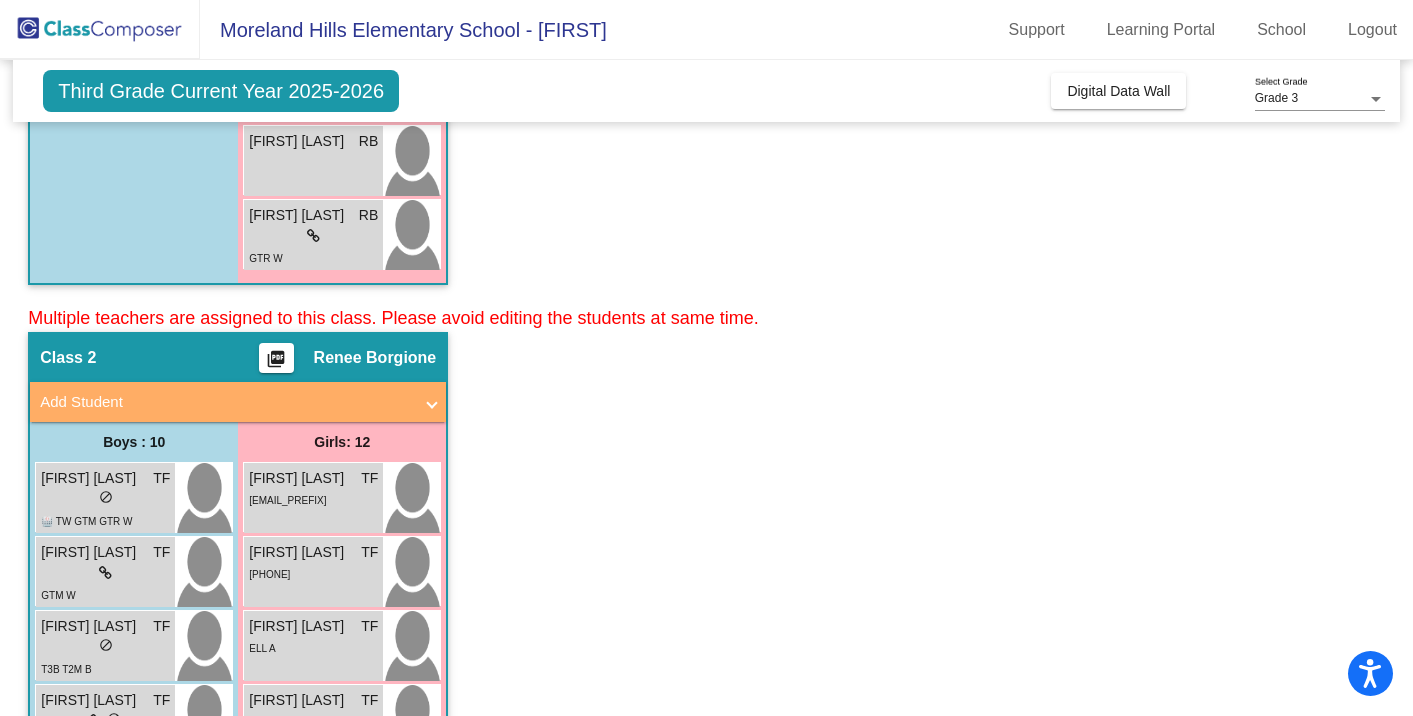scroll, scrollTop: 1042, scrollLeft: 0, axis: vertical 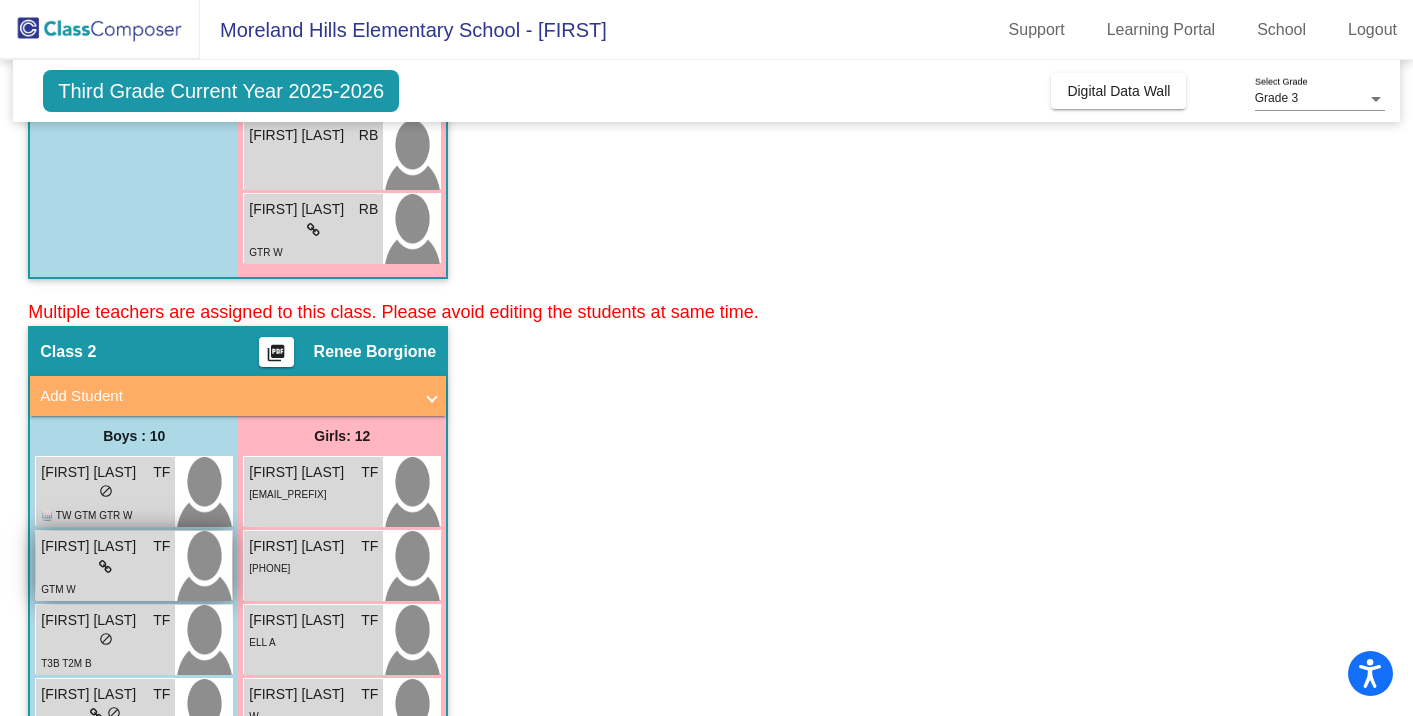 click on "[FIRST] [LAST]" at bounding box center [91, 546] 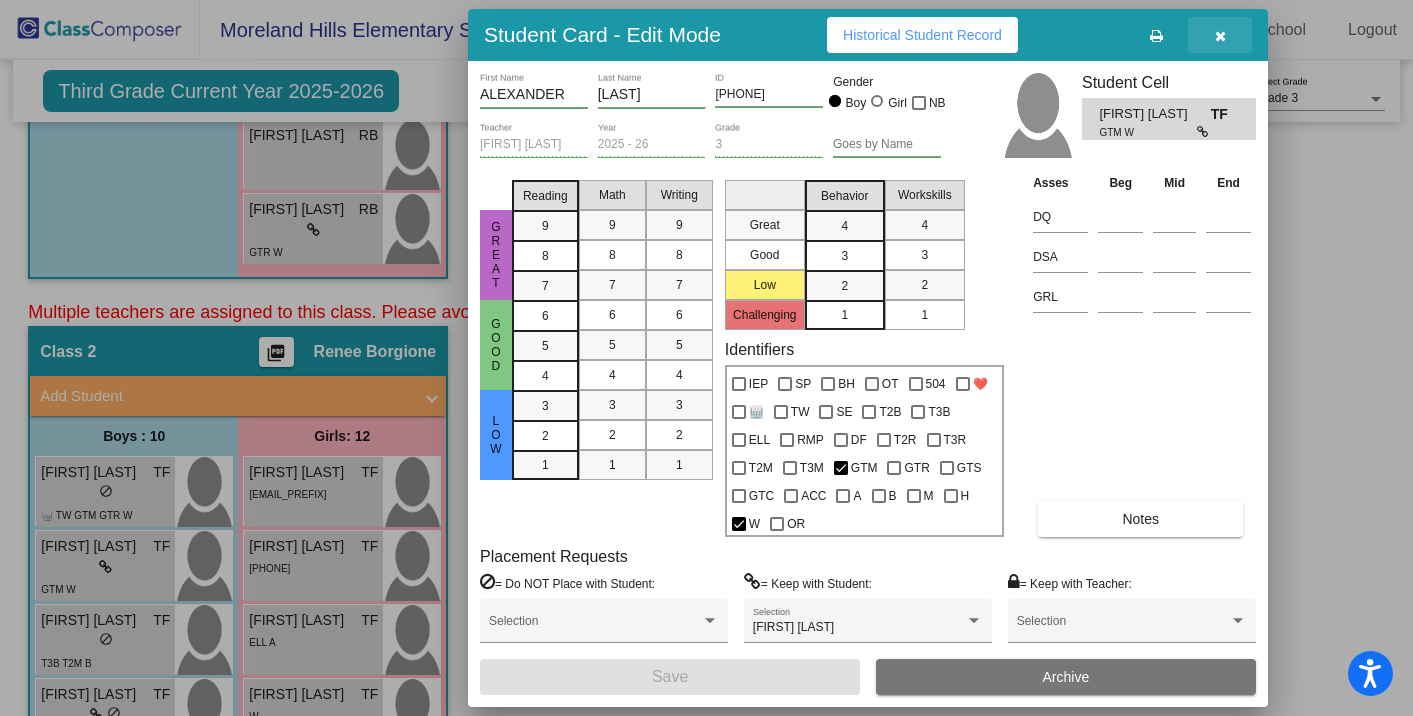 click at bounding box center [1220, 36] 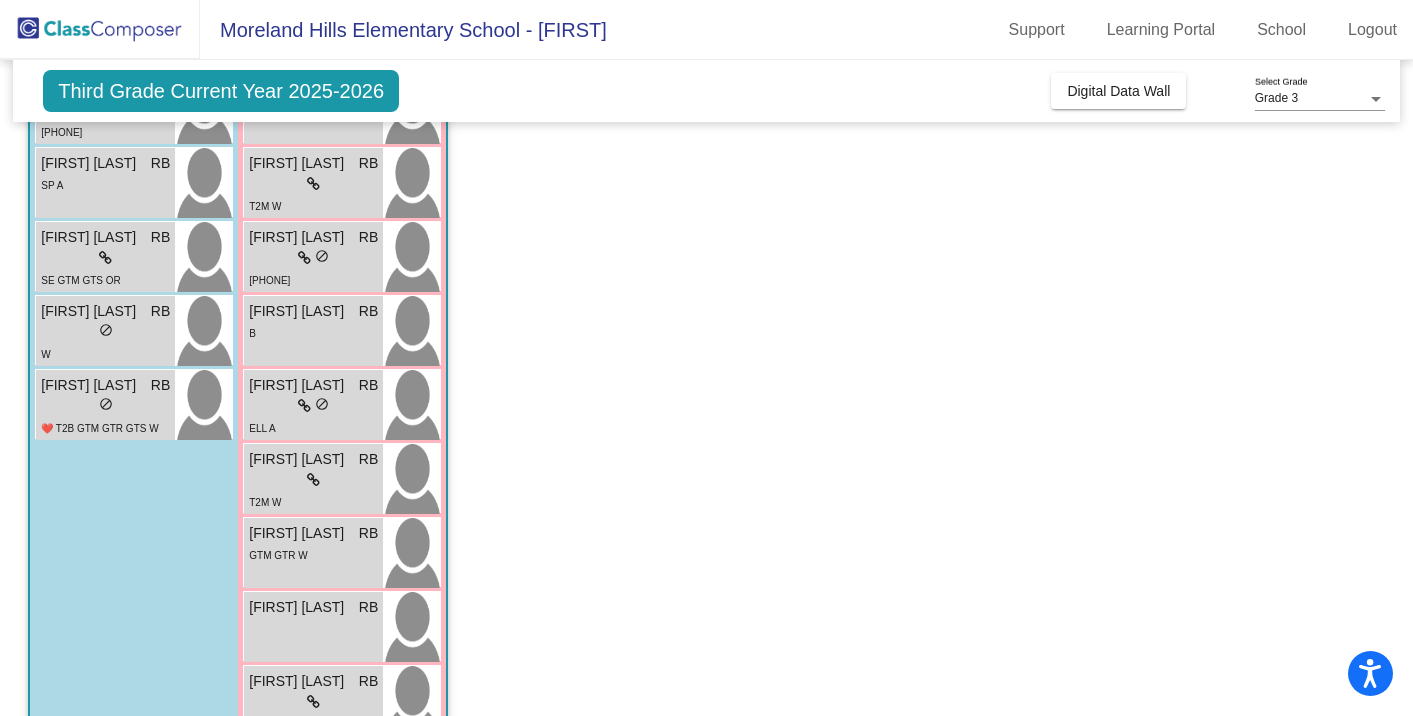 scroll, scrollTop: 0, scrollLeft: 0, axis: both 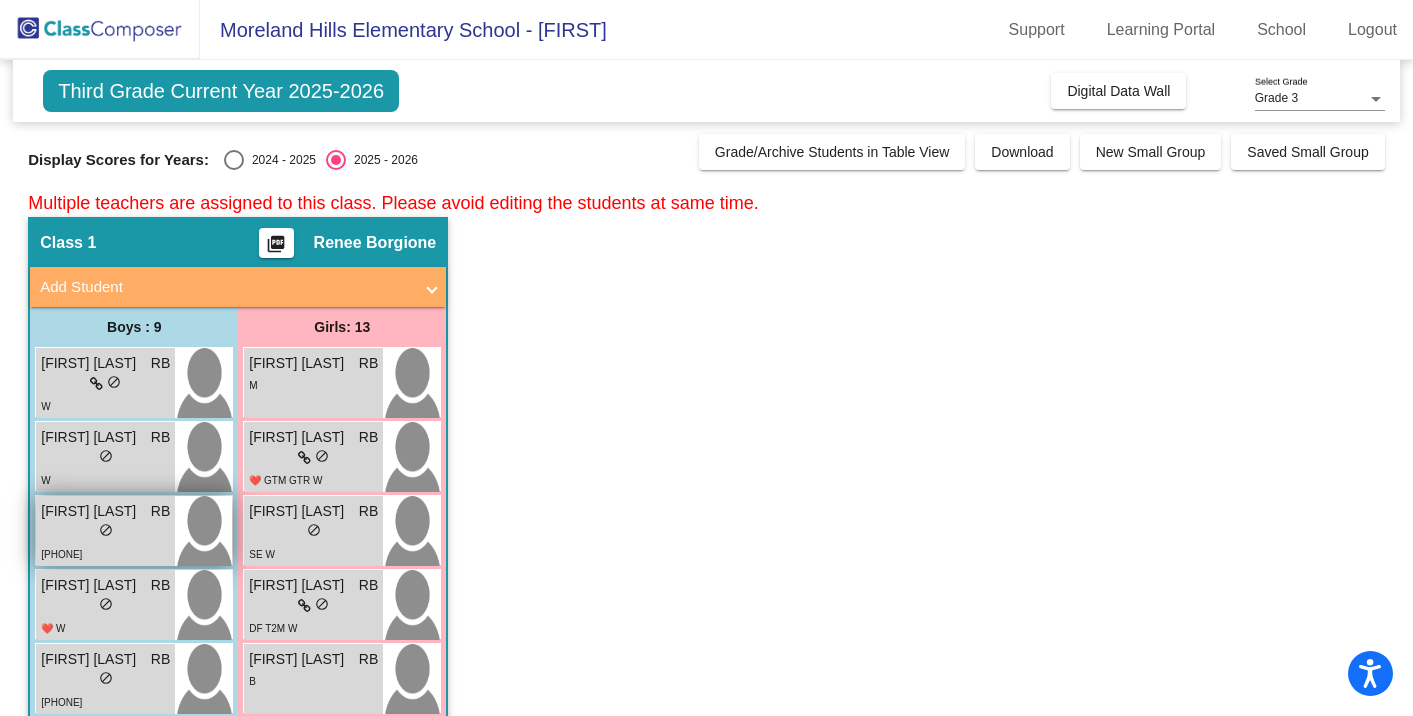 click on "[FIRST] [LAST]" at bounding box center (91, 511) 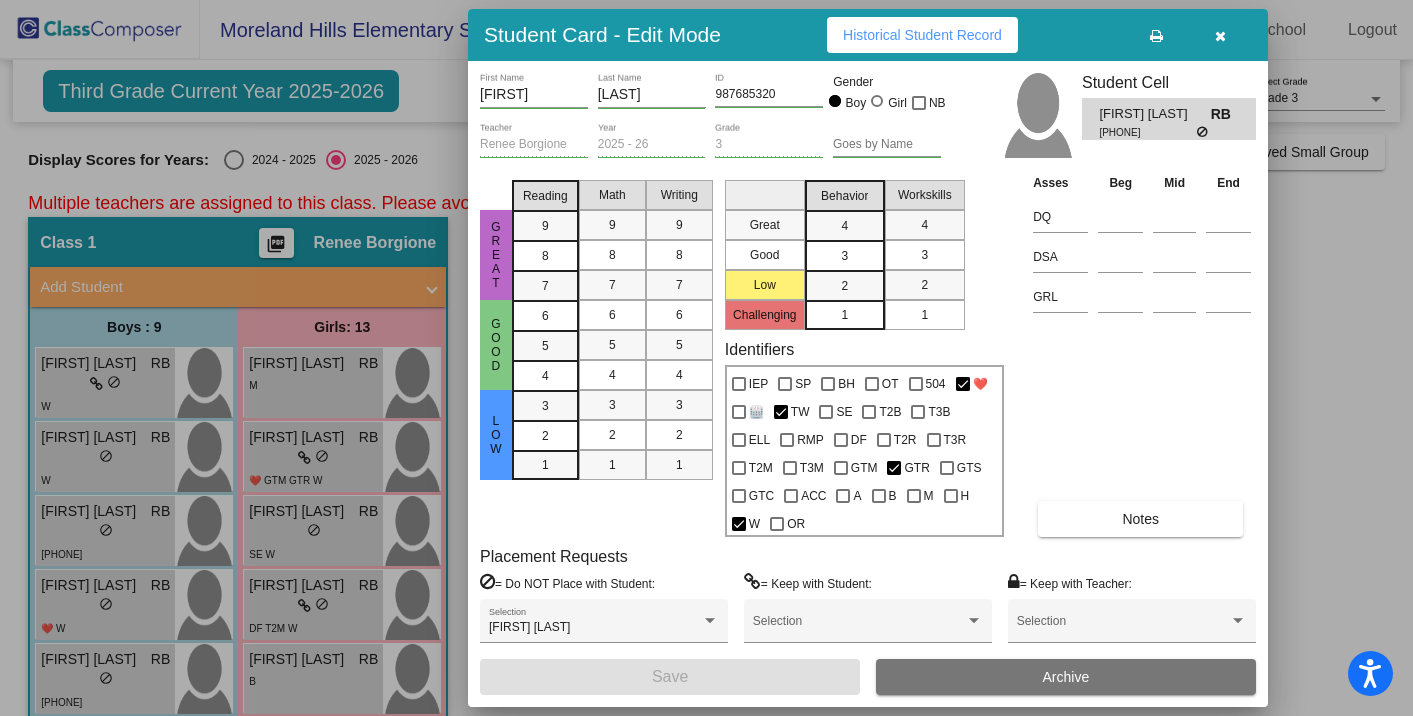 click at bounding box center [1220, 35] 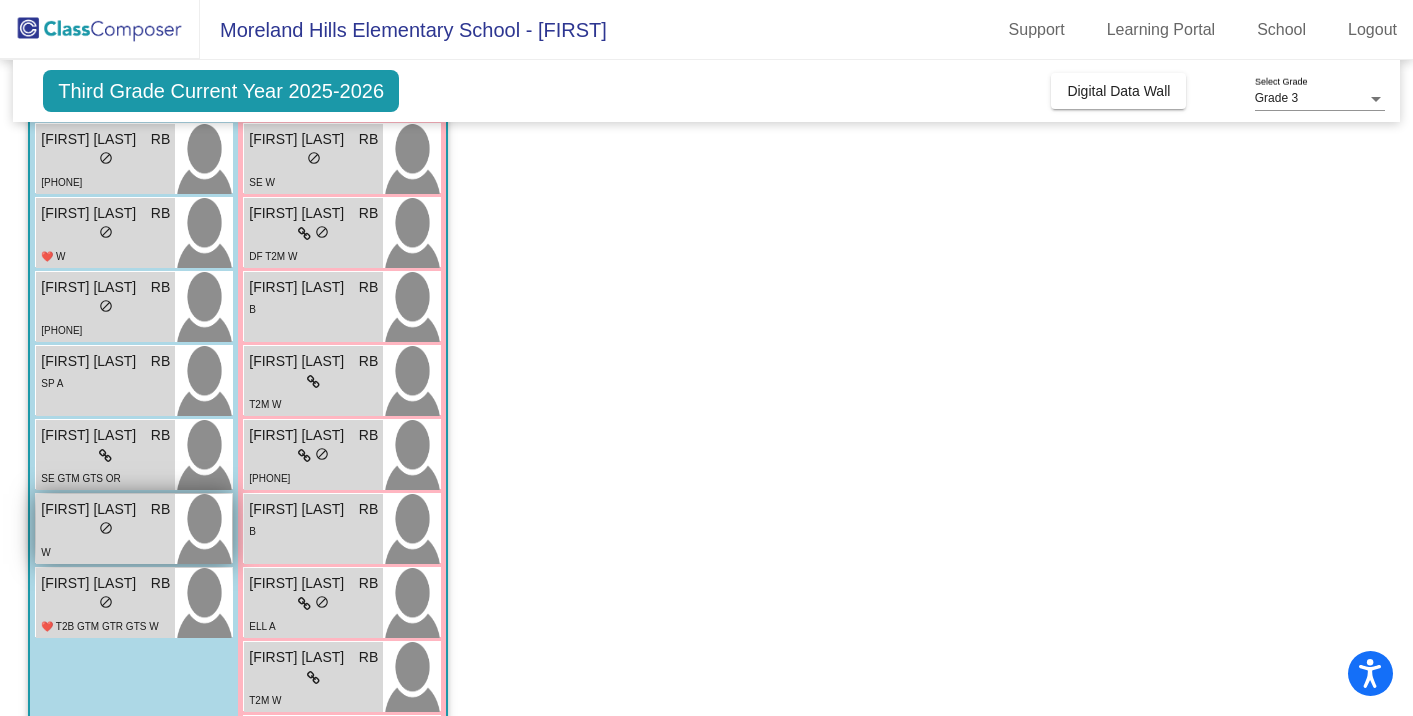 scroll, scrollTop: 376, scrollLeft: 0, axis: vertical 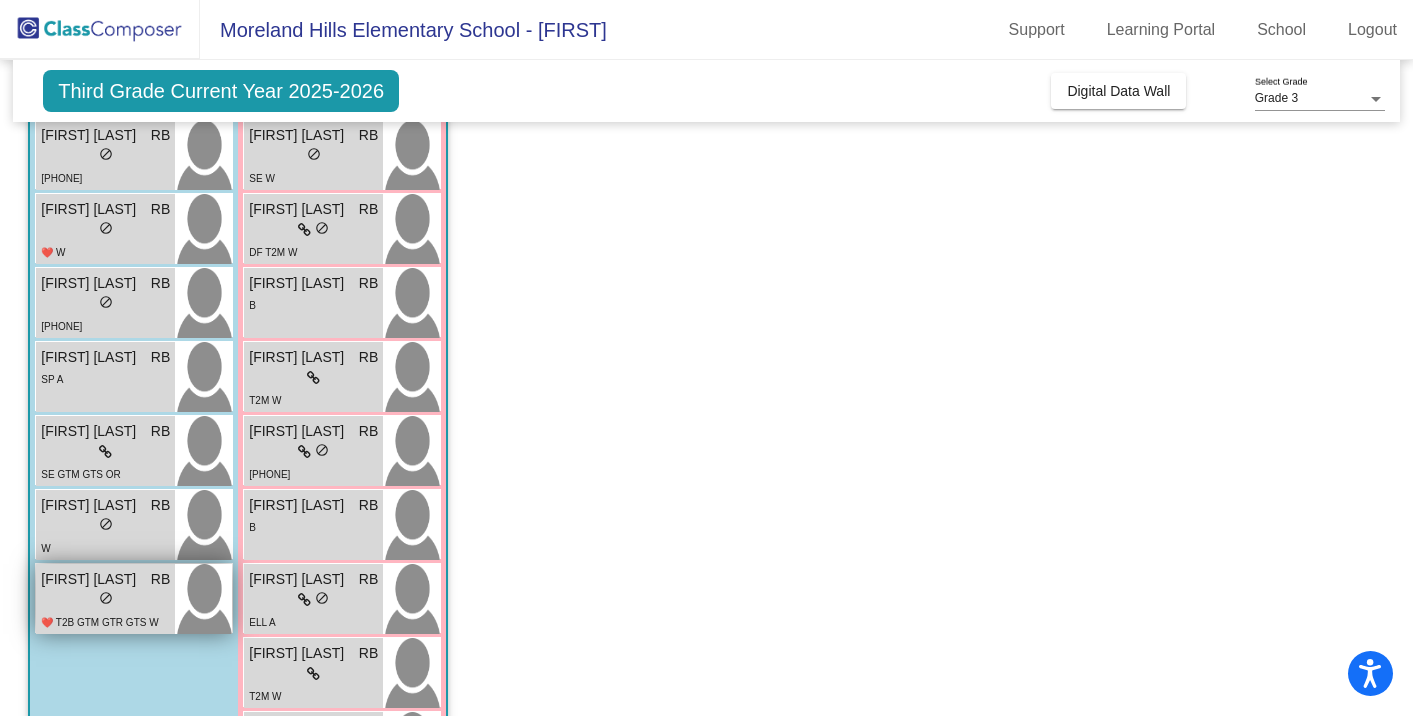 click on "lock do_not_disturb_alt" at bounding box center (105, 600) 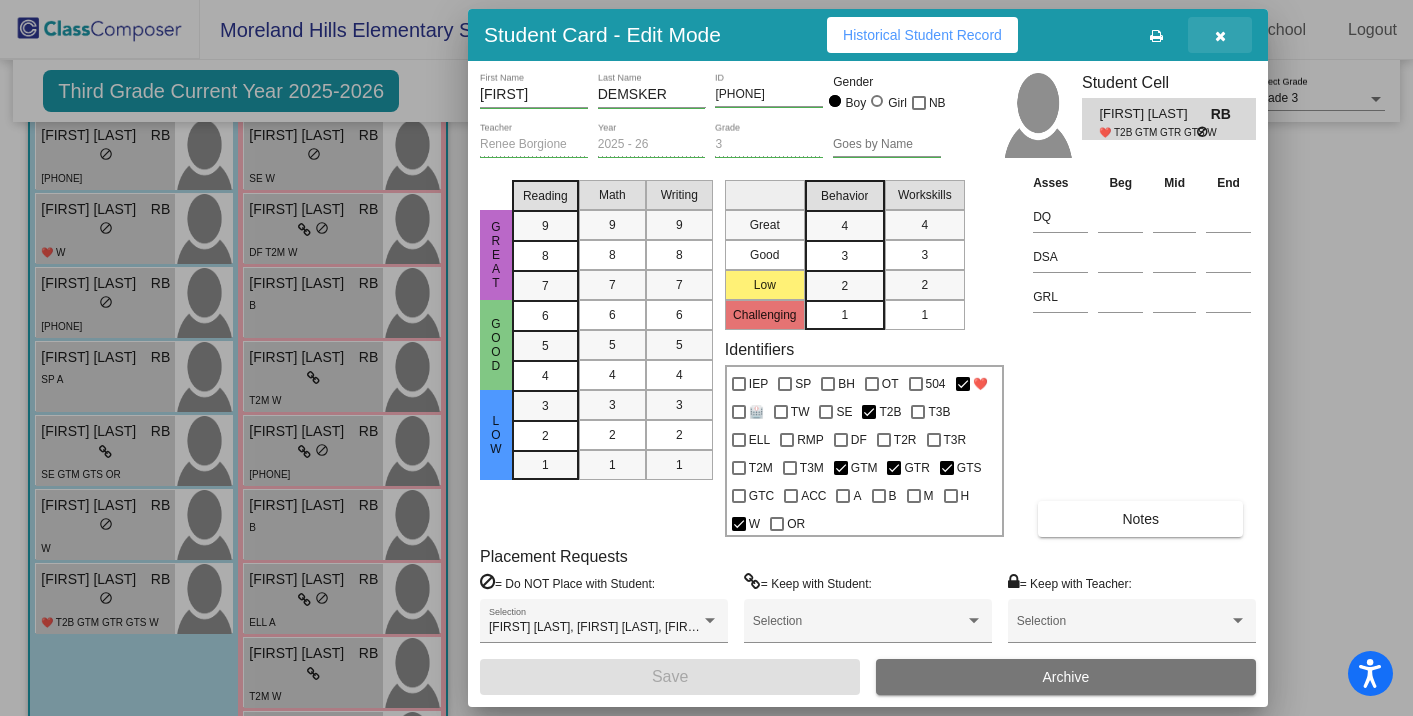 click at bounding box center (1220, 36) 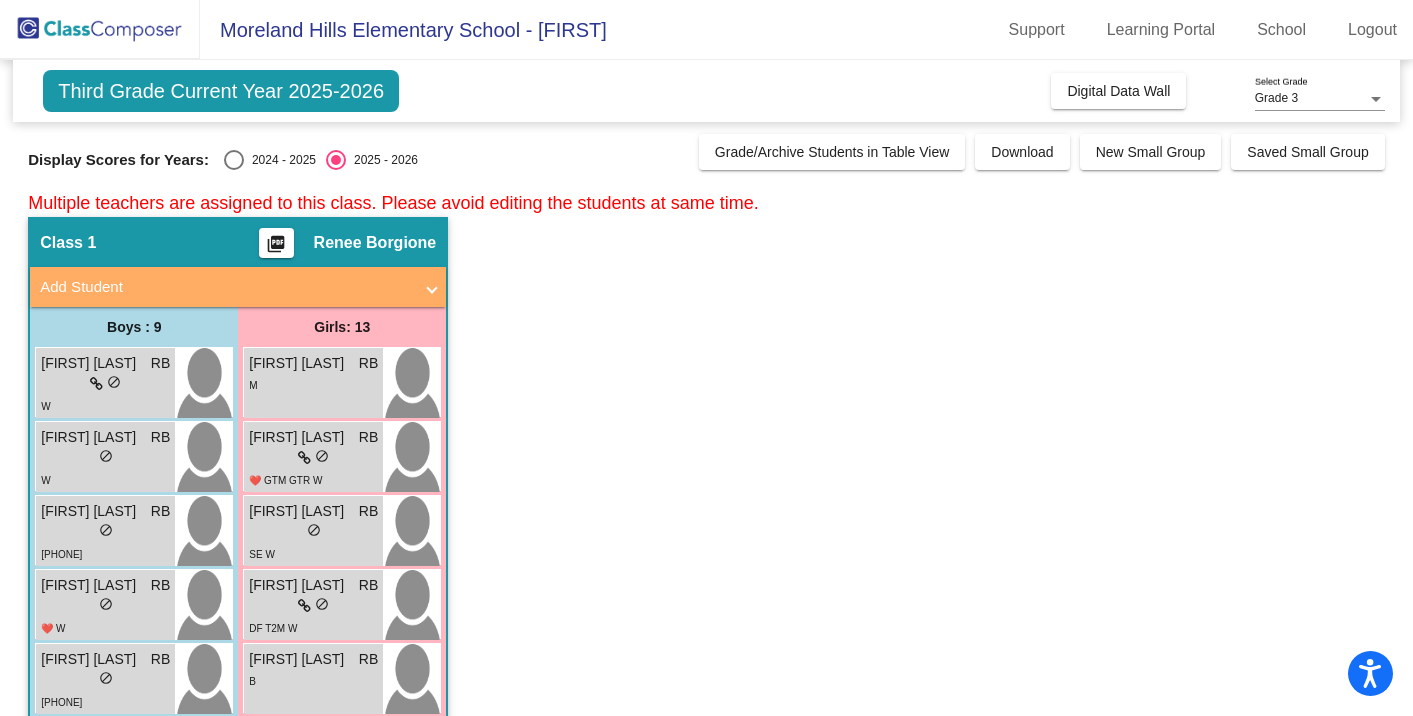 scroll, scrollTop: 48, scrollLeft: 0, axis: vertical 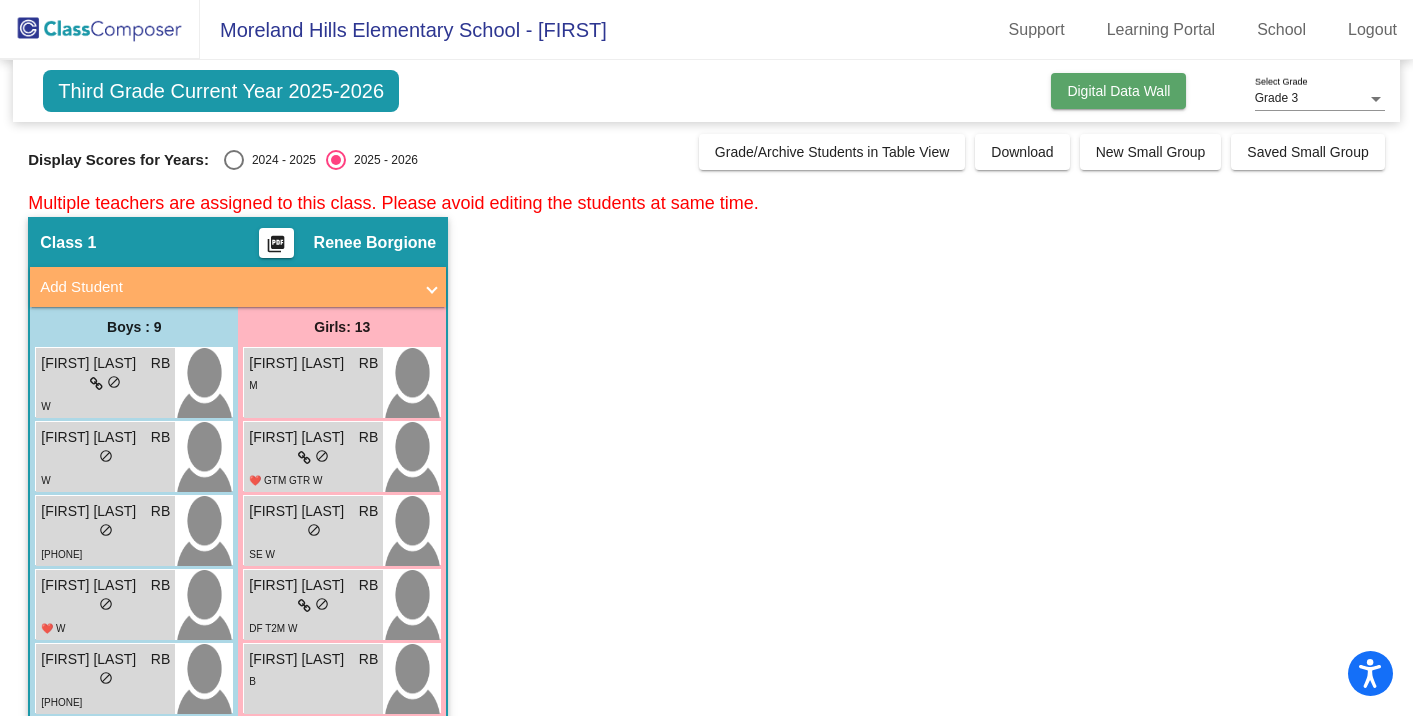 click on "Digital Data Wall" 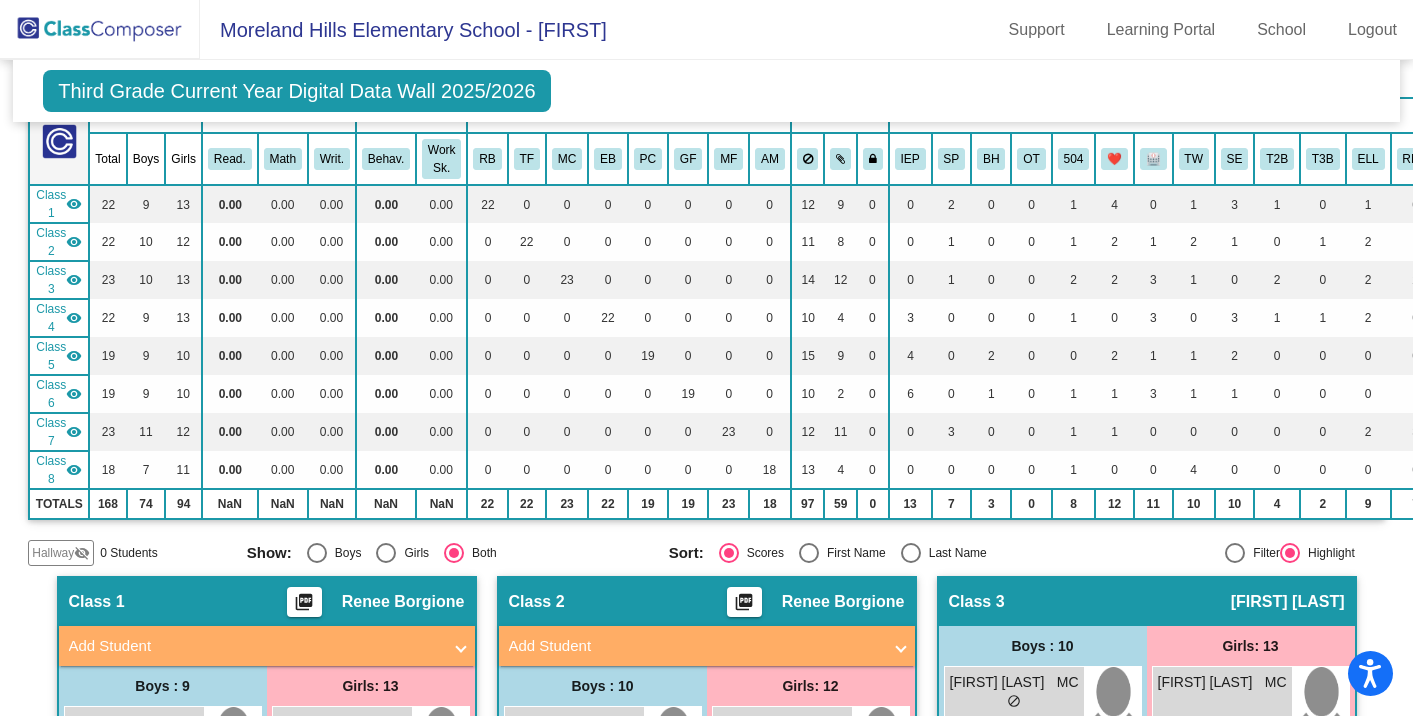 scroll, scrollTop: 0, scrollLeft: 0, axis: both 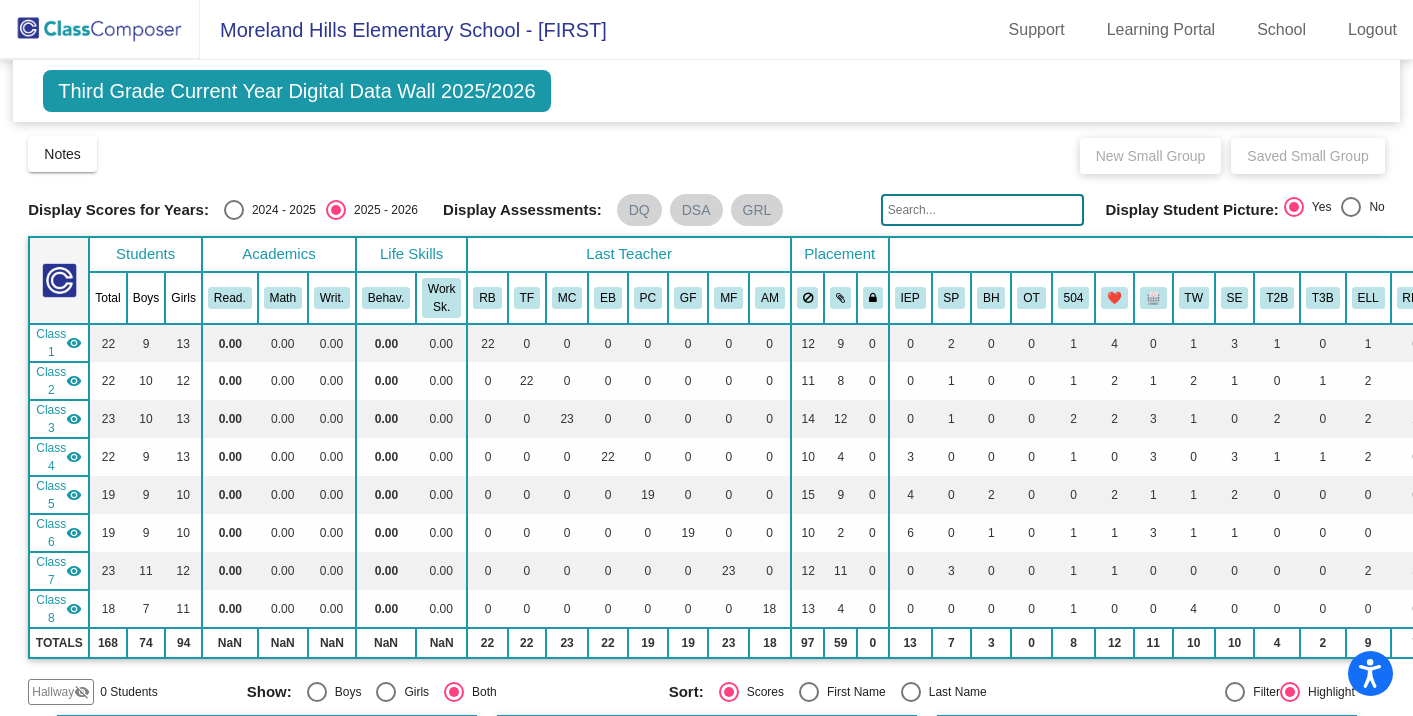click on "Class 1" 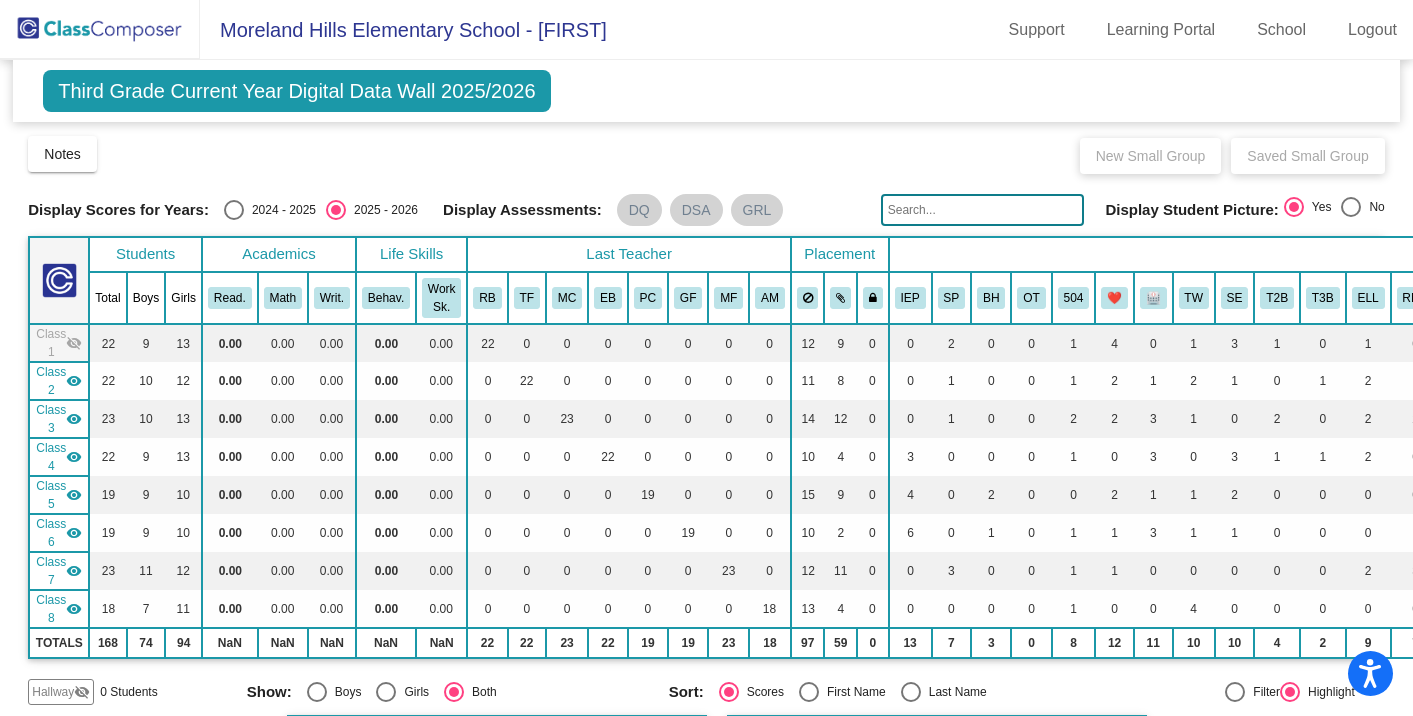 click on "Class 1" 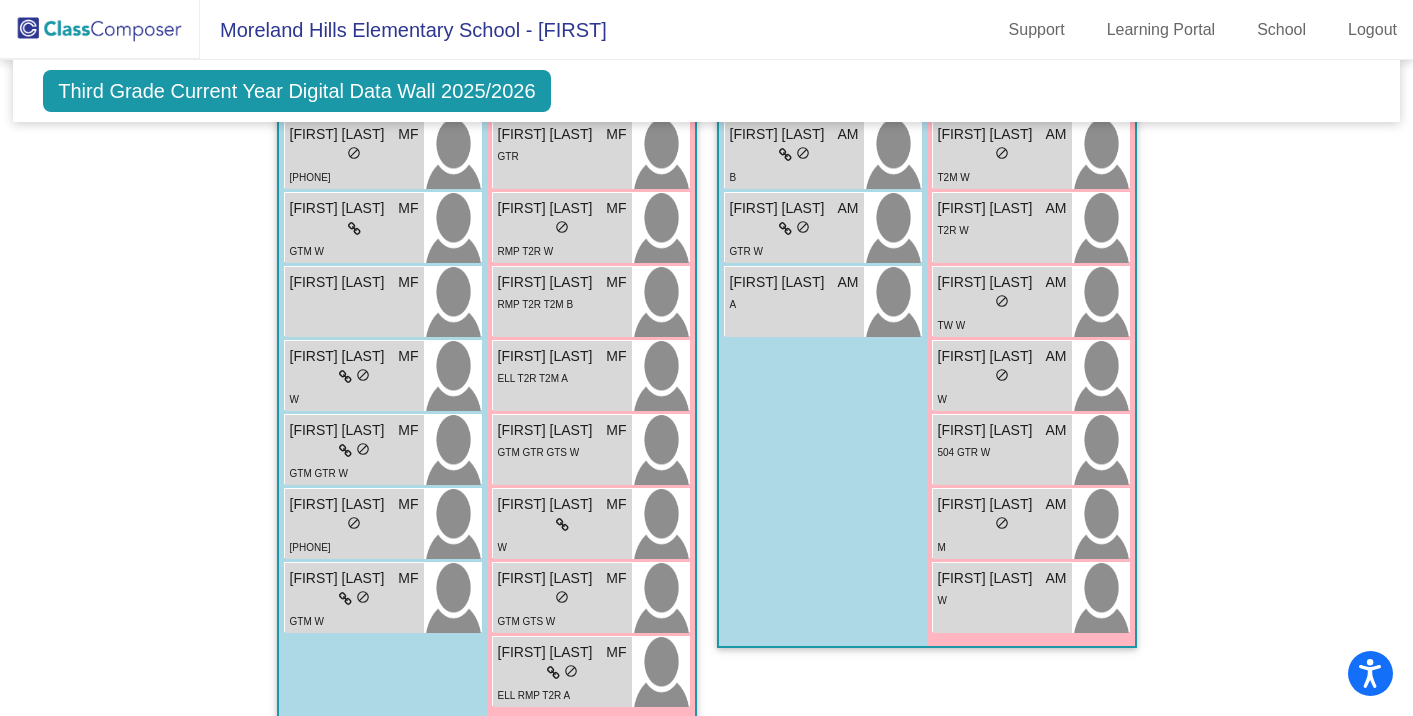 scroll, scrollTop: 3226, scrollLeft: 0, axis: vertical 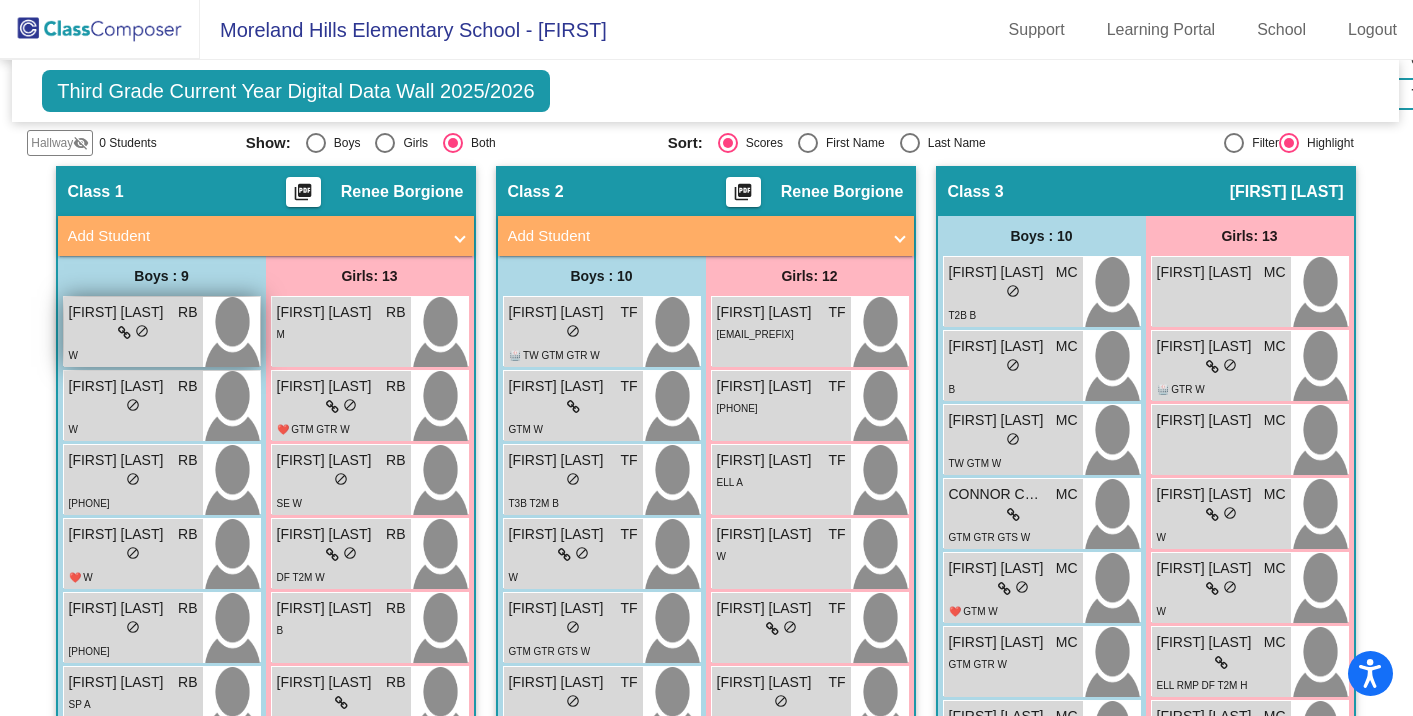 click on "[FIRST] [LAST]" at bounding box center (119, 312) 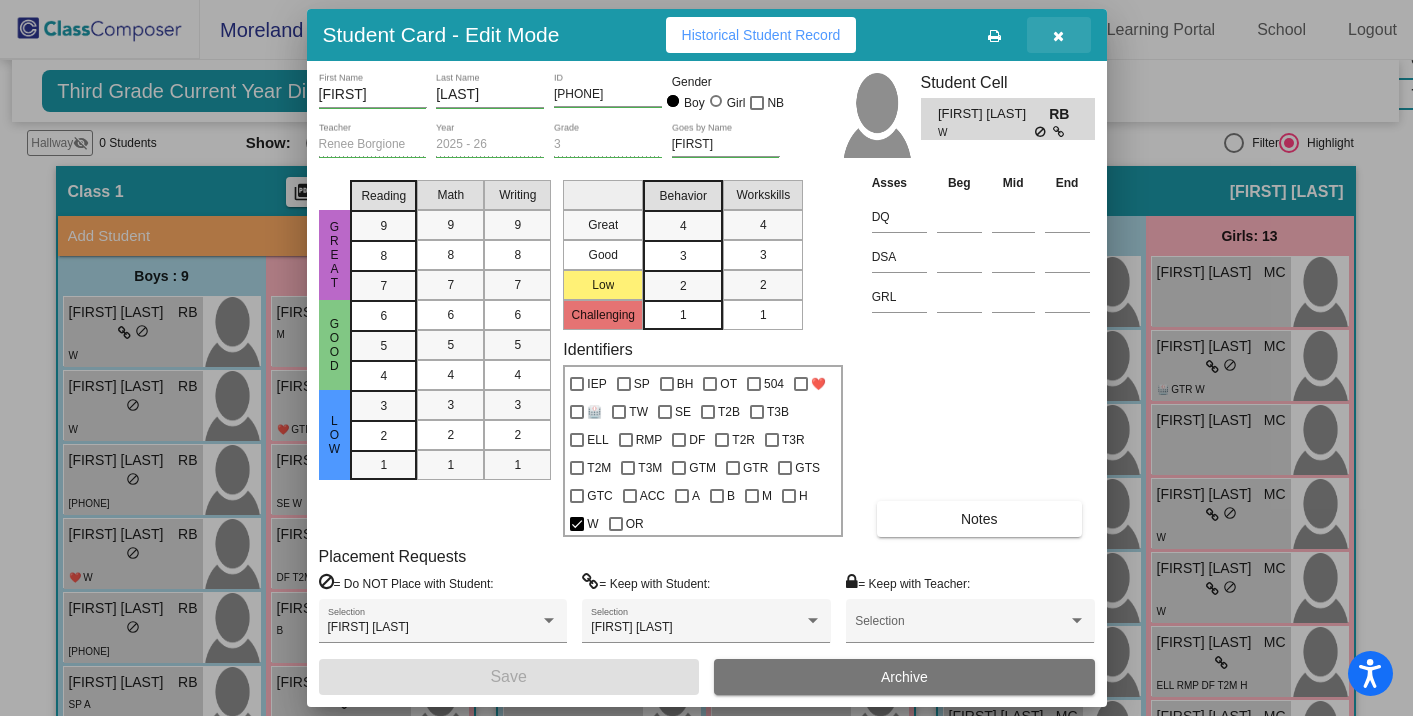click at bounding box center (1059, 35) 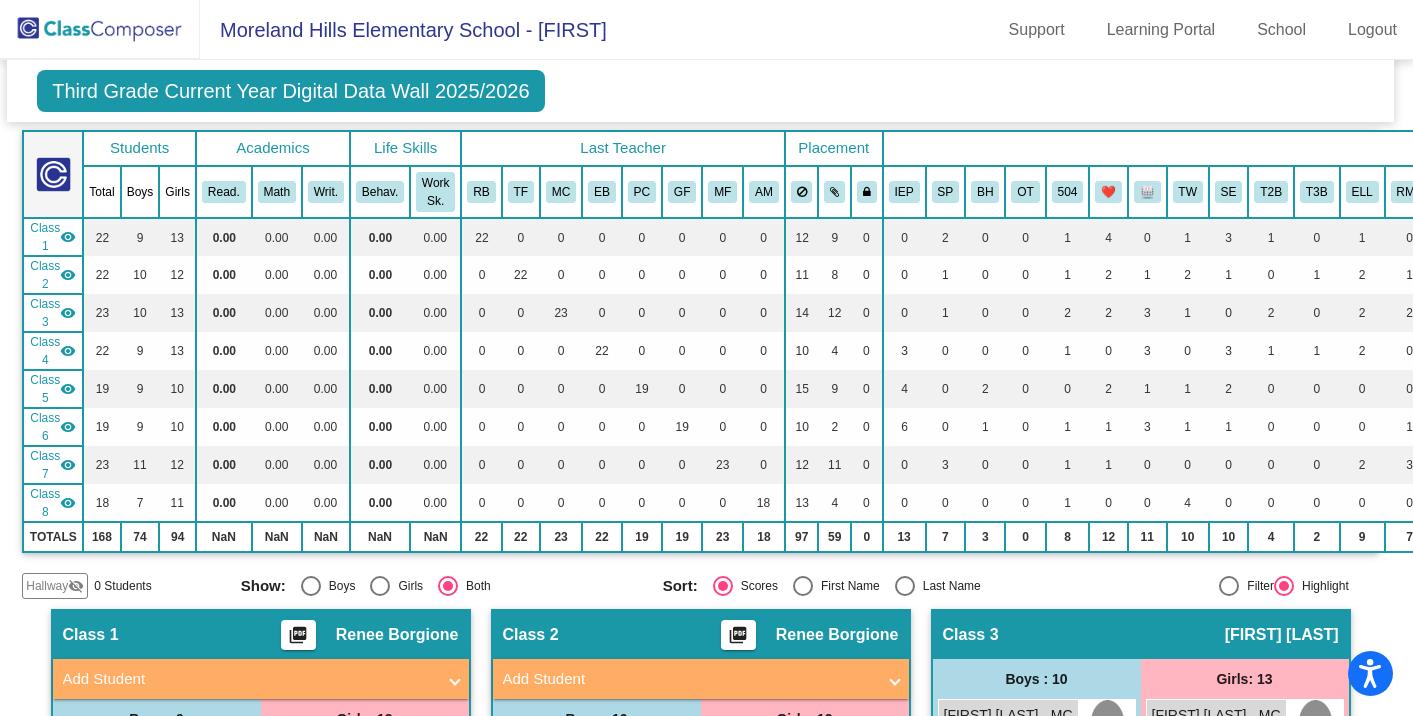 scroll, scrollTop: 0, scrollLeft: 6, axis: horizontal 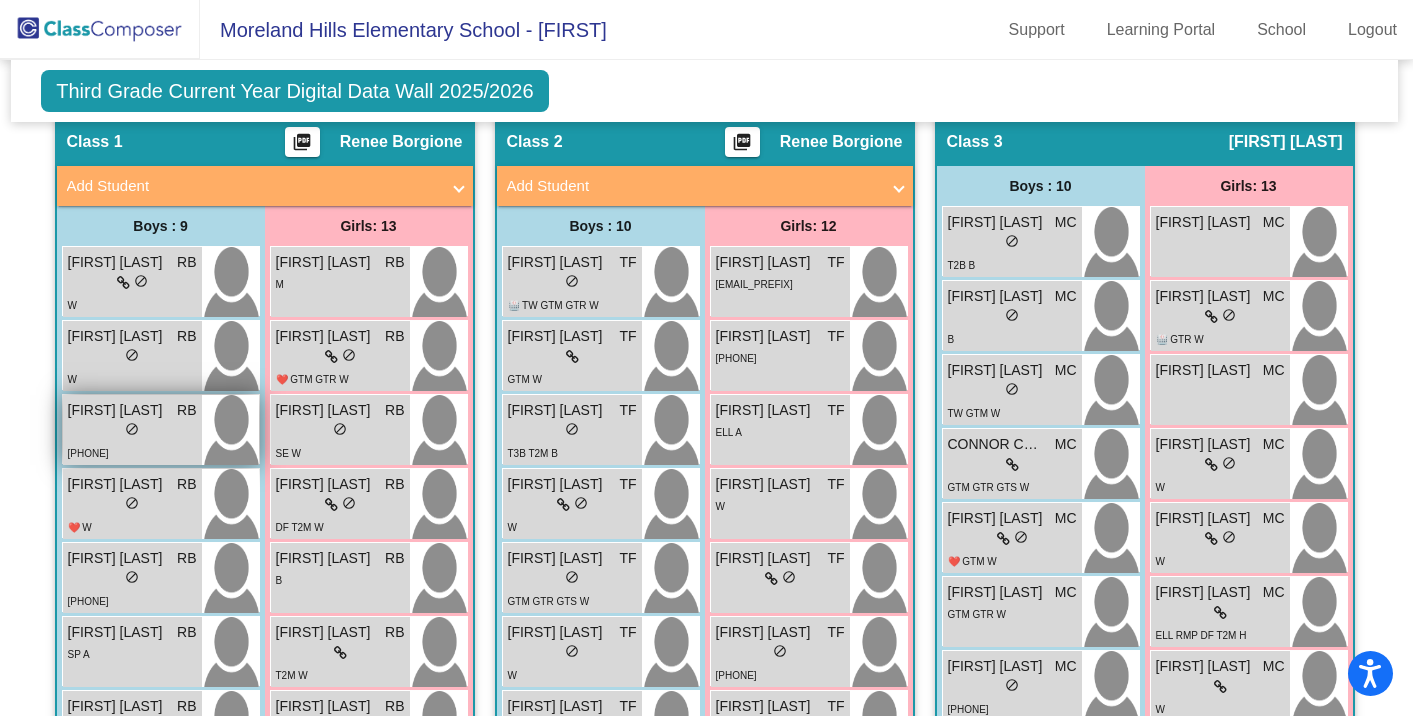 click on "lock do_not_disturb_alt" at bounding box center [132, 431] 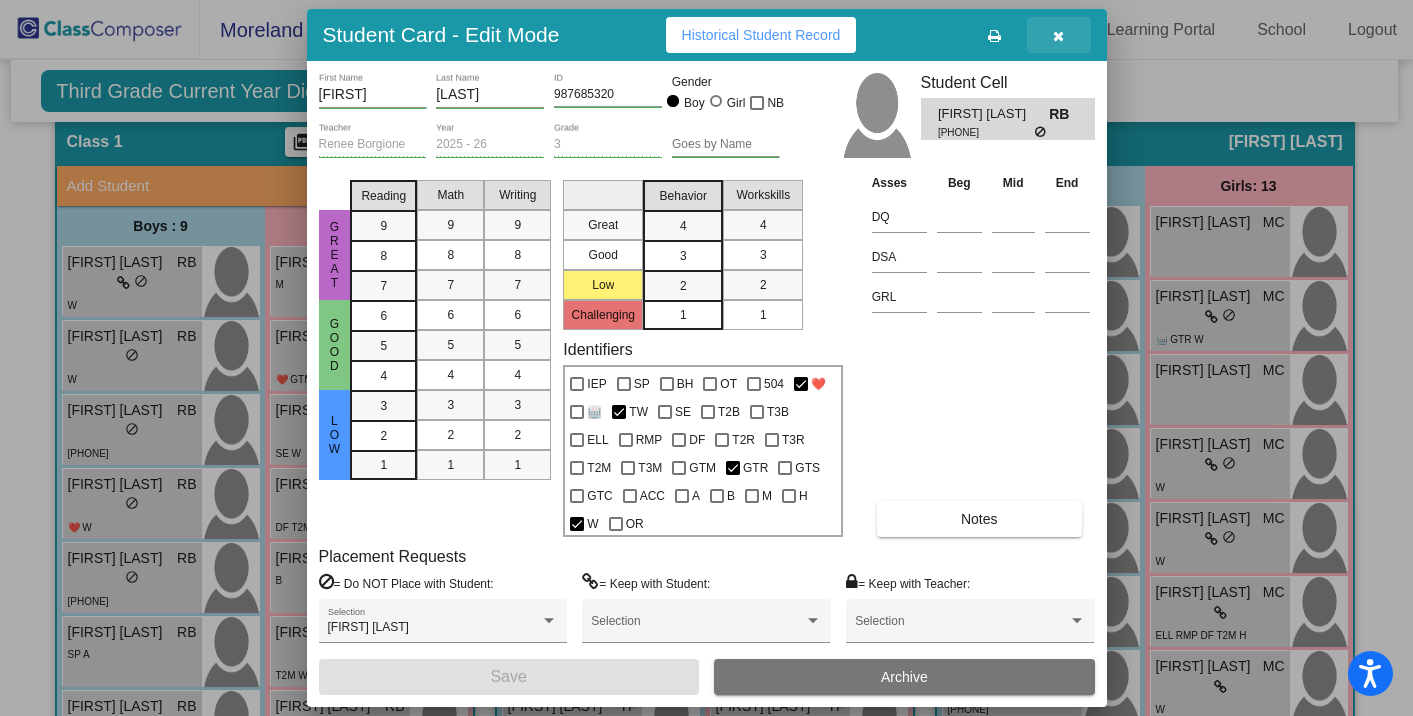click at bounding box center (1058, 36) 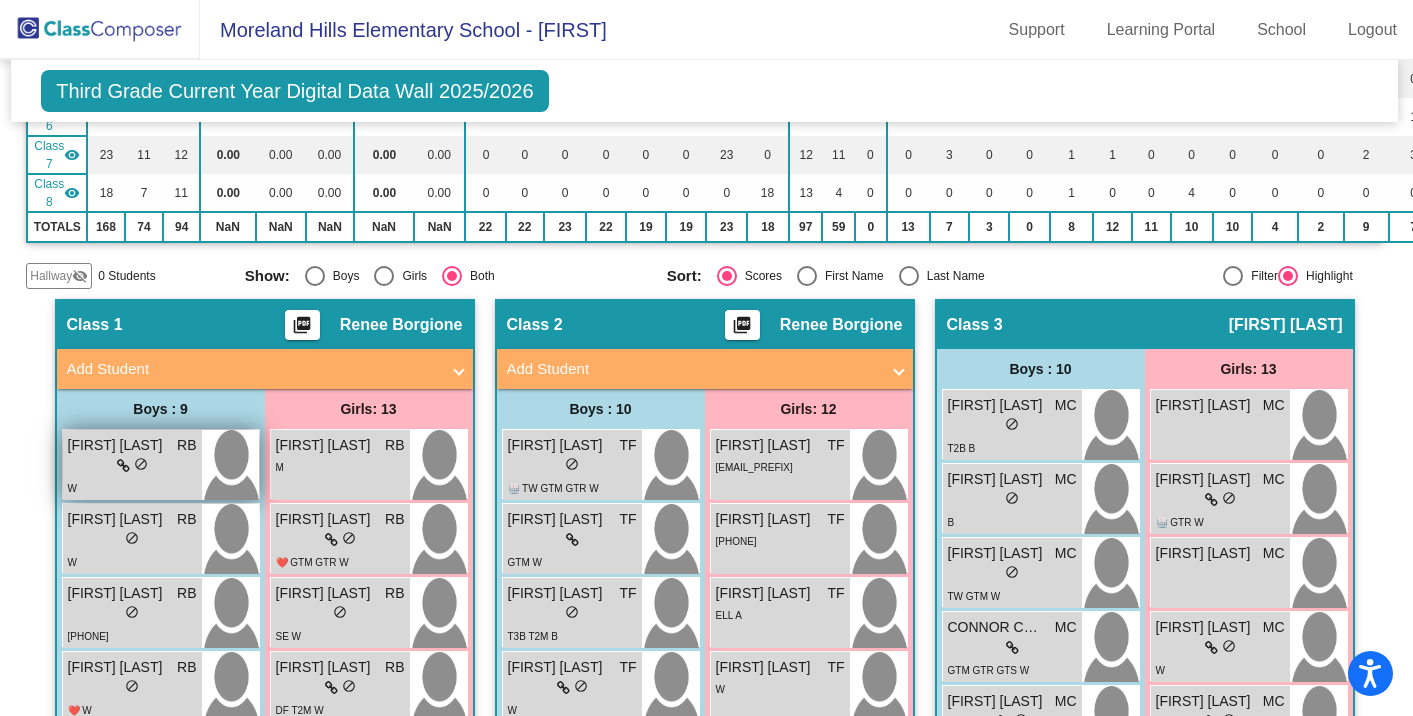 scroll, scrollTop: 675, scrollLeft: 2, axis: both 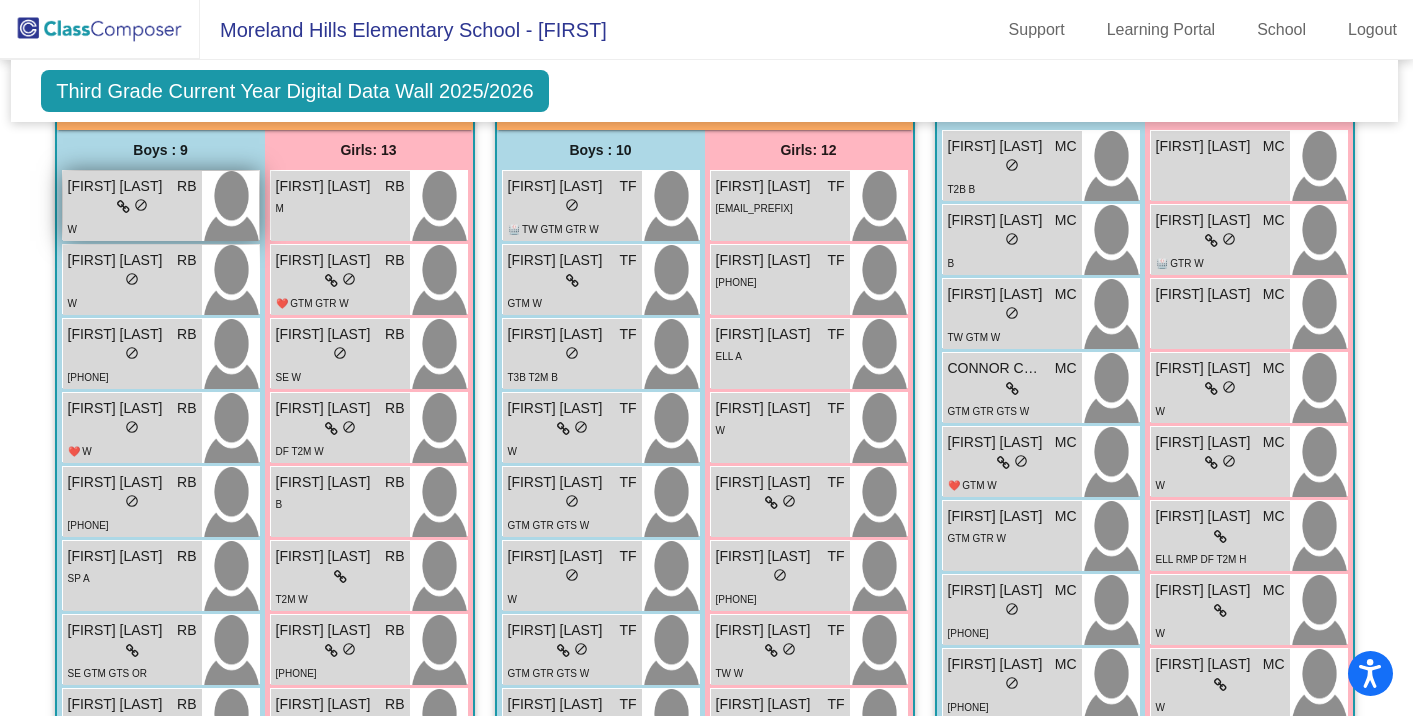 click on "[FIRST] [LAST] RB lock do_not_disturb_alt W" at bounding box center [132, 206] 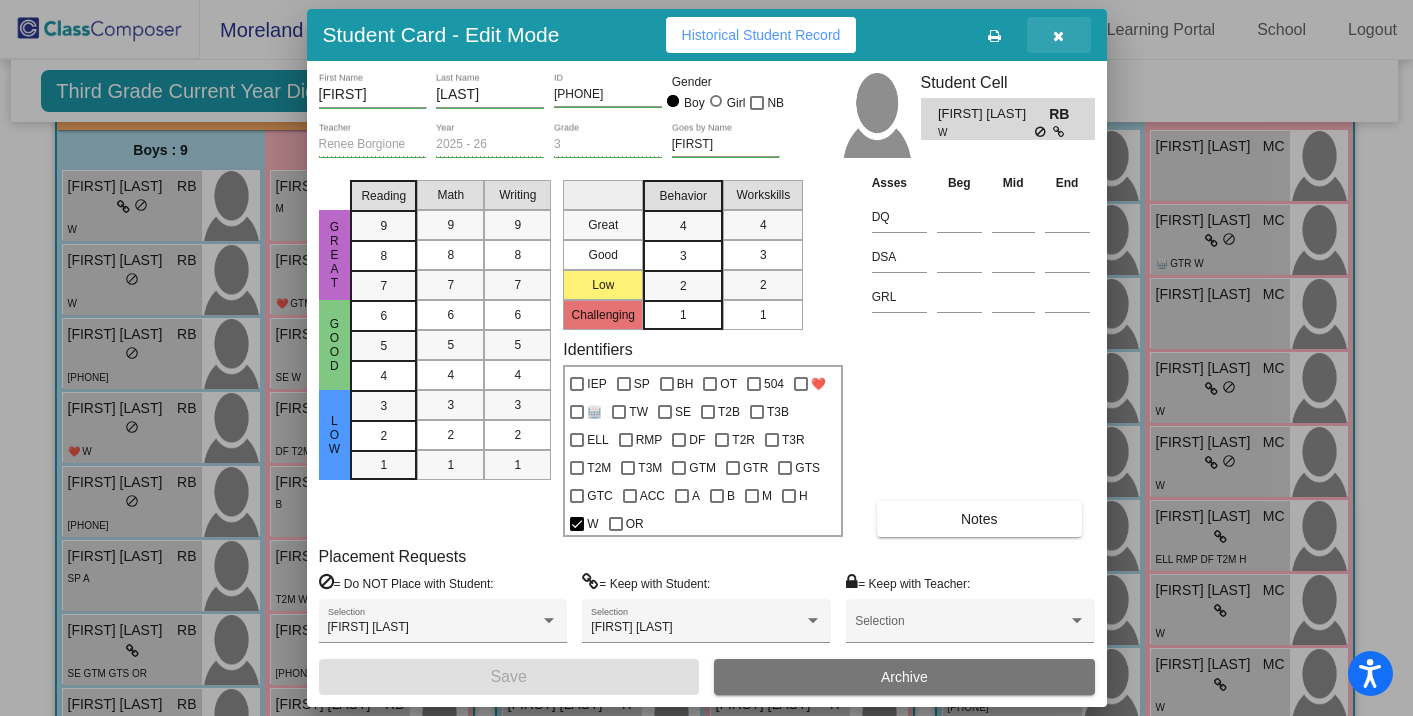 click at bounding box center [1059, 35] 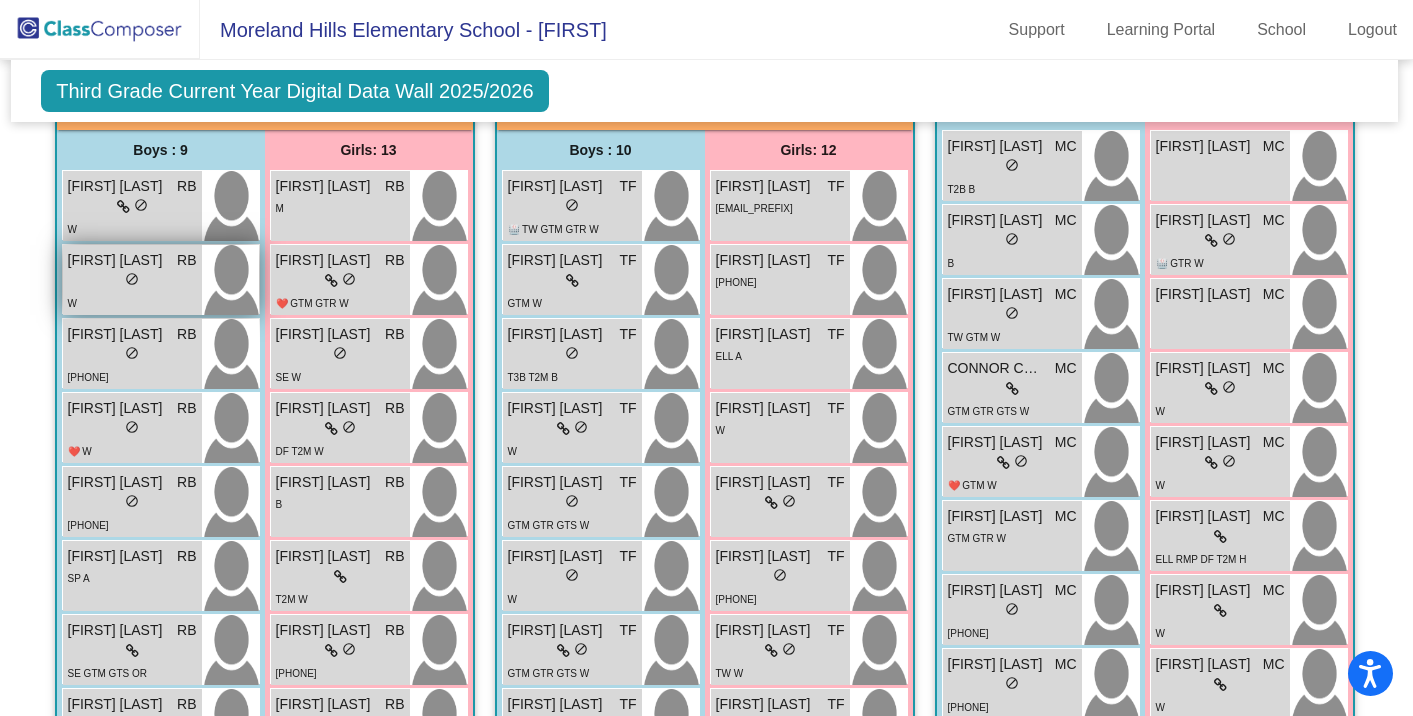 click on "W" at bounding box center [132, 302] 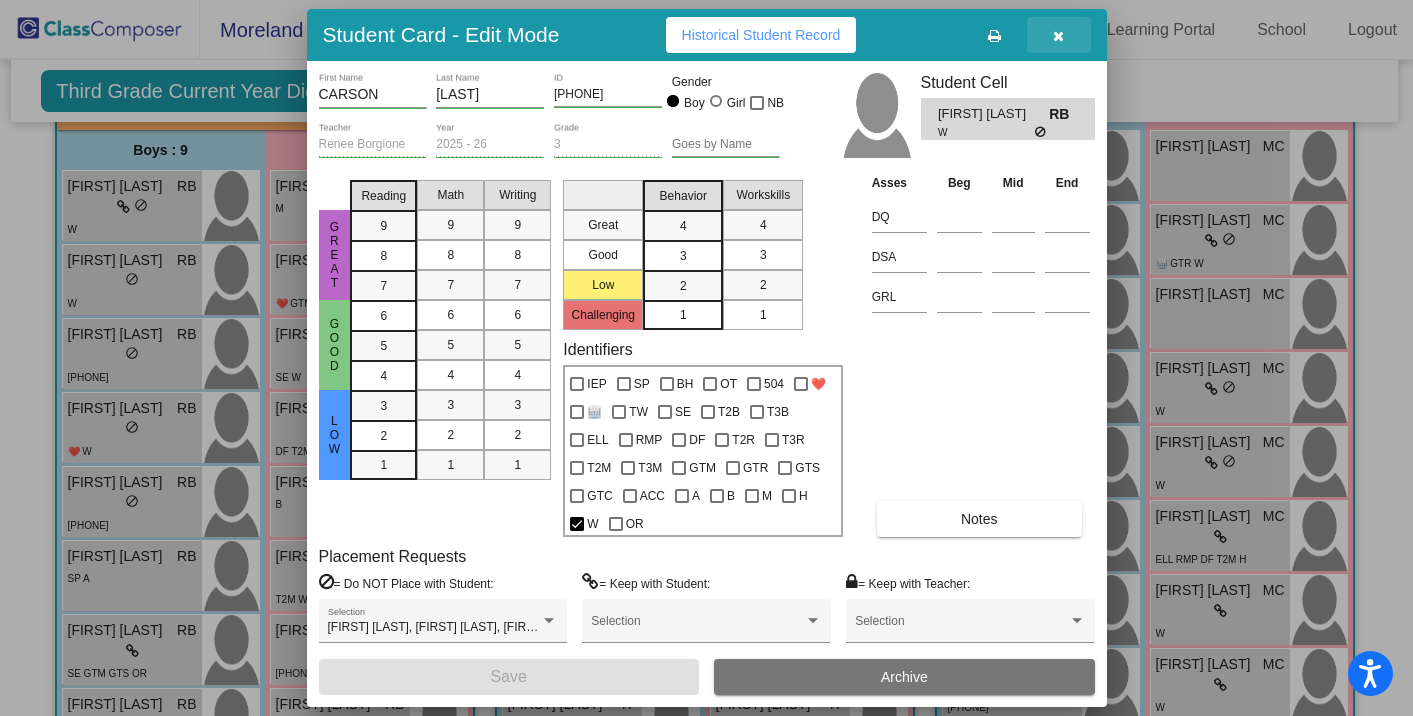 click at bounding box center [1058, 36] 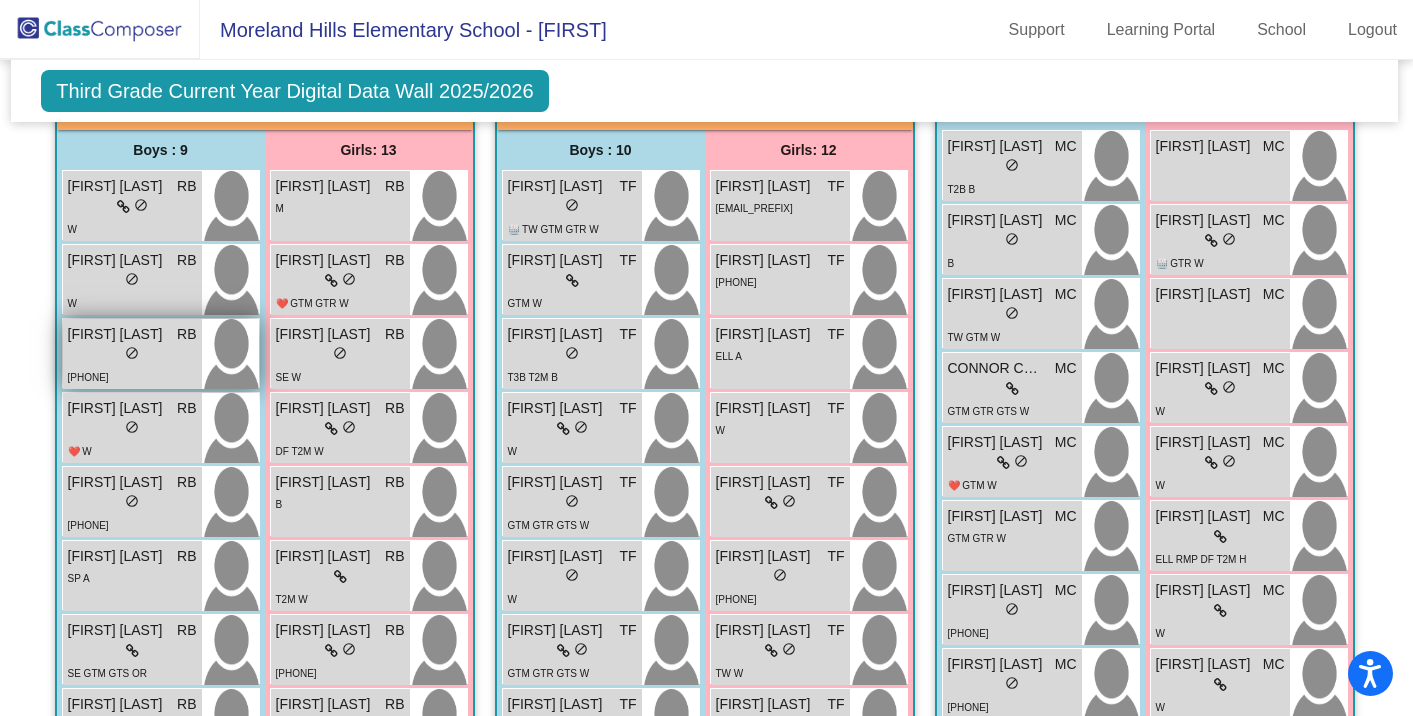 click on "lock do_not_disturb_alt" at bounding box center (132, 355) 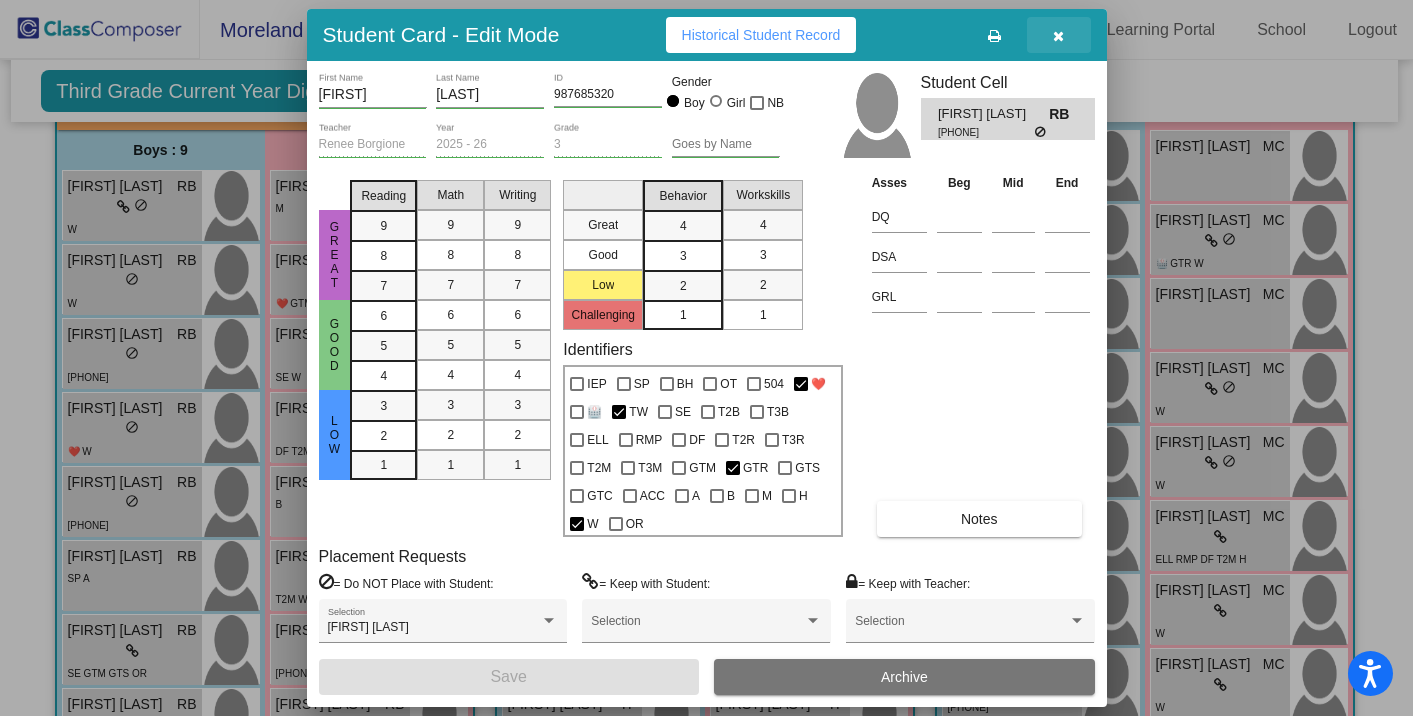 click at bounding box center (1059, 35) 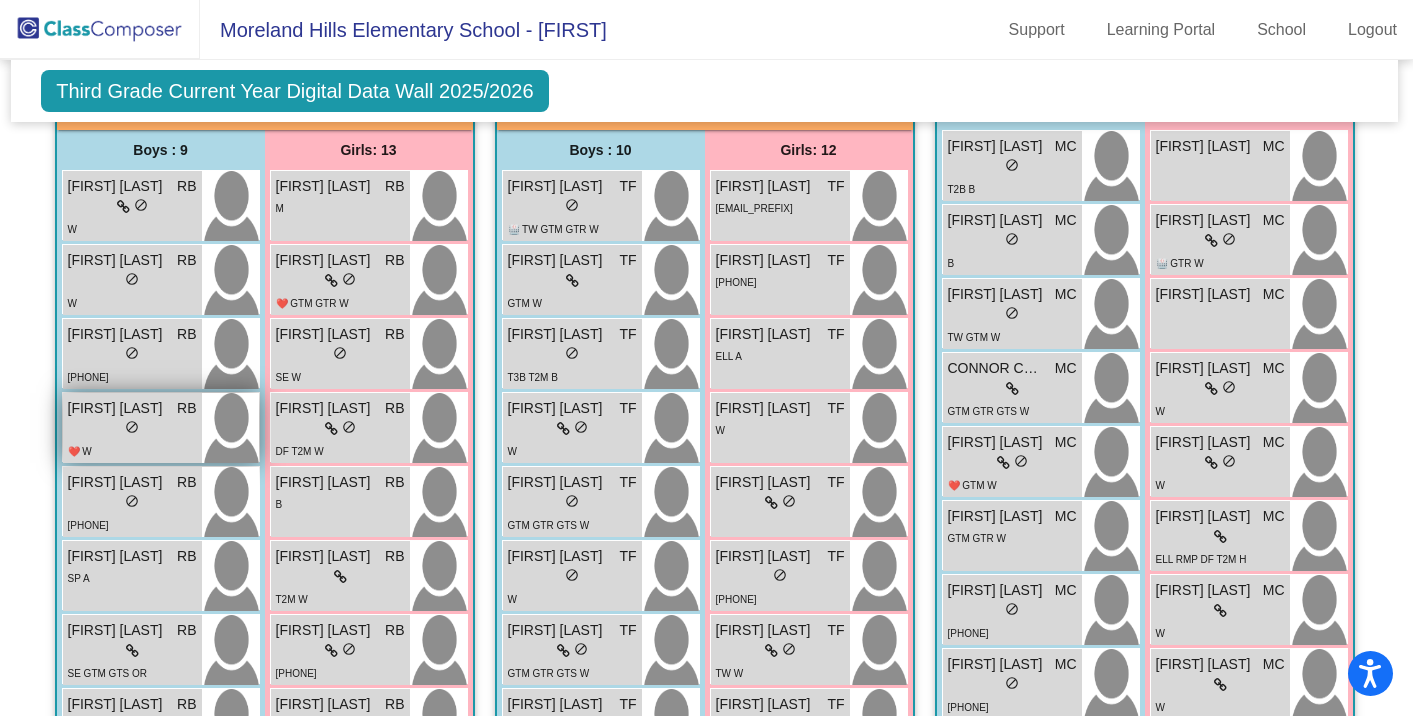 click on "lock do_not_disturb_alt" at bounding box center [132, 429] 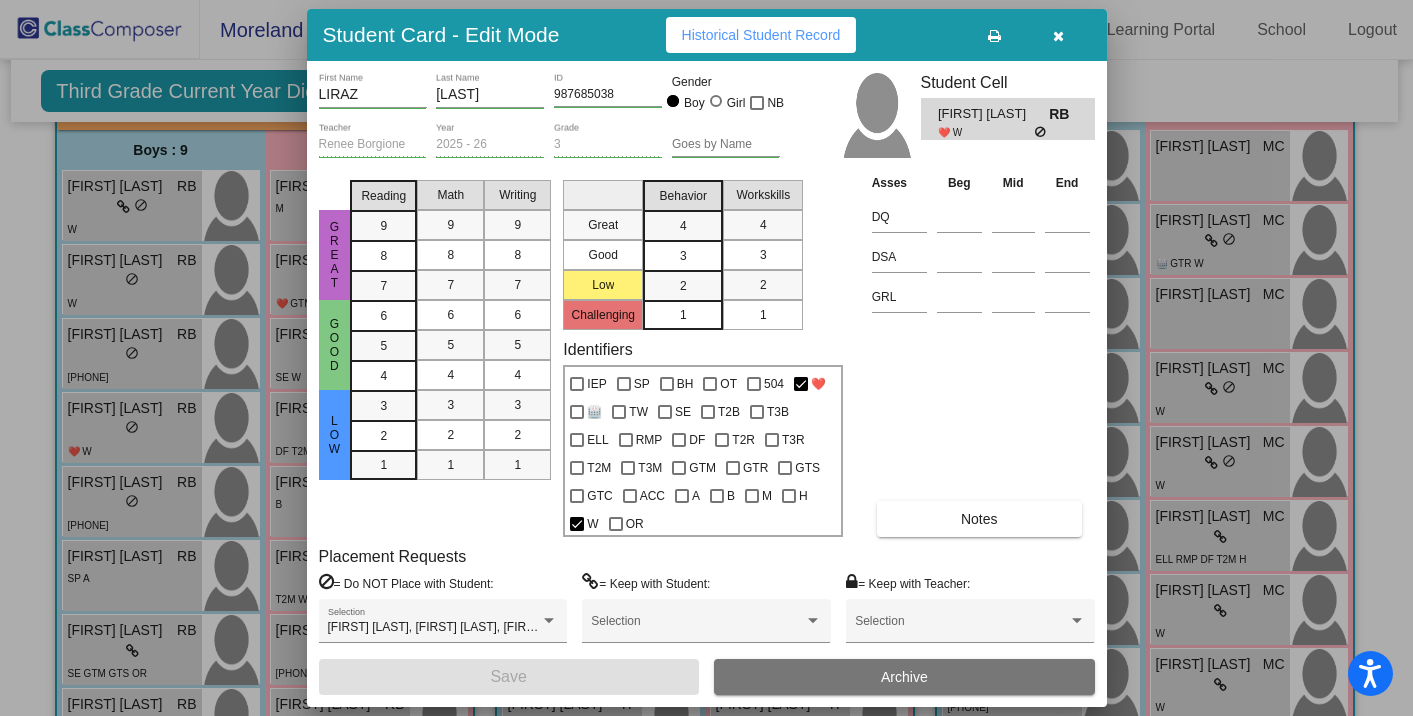 click at bounding box center (1059, 35) 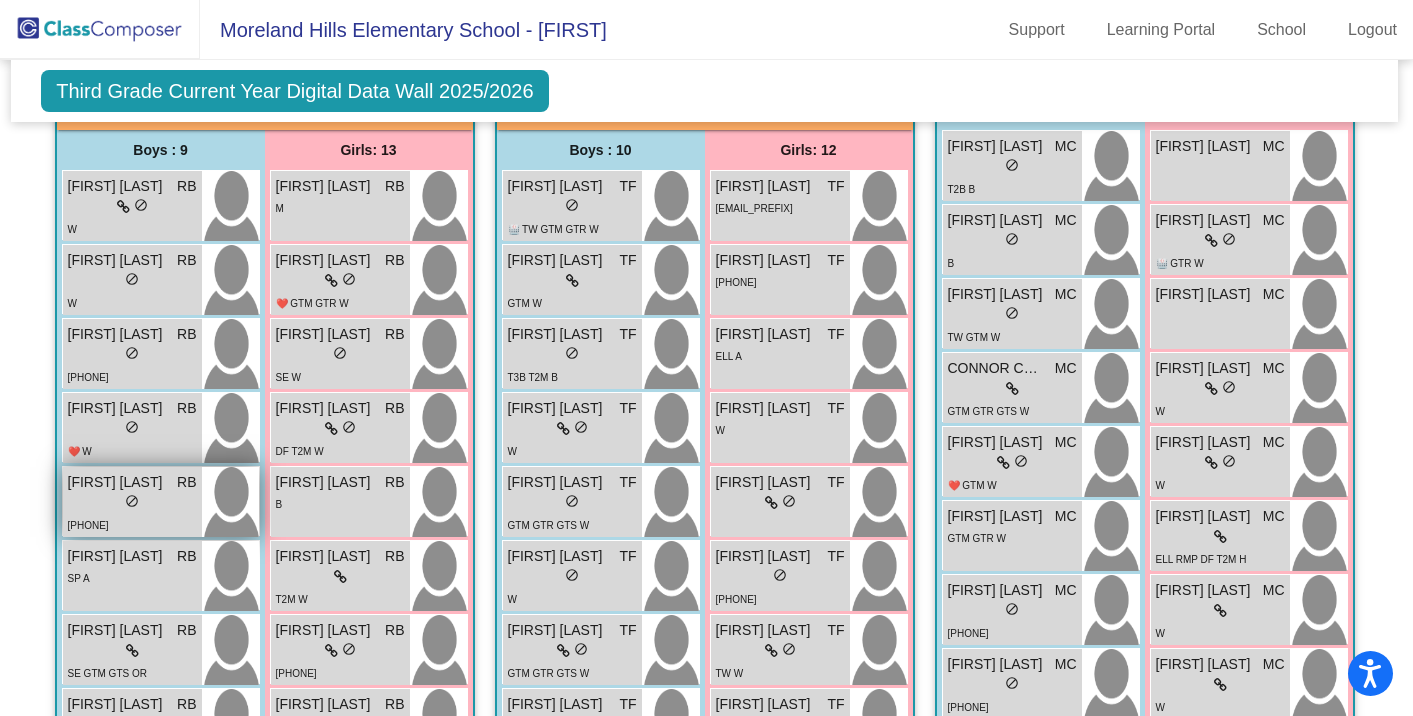 click on "lock do_not_disturb_alt" at bounding box center (132, 503) 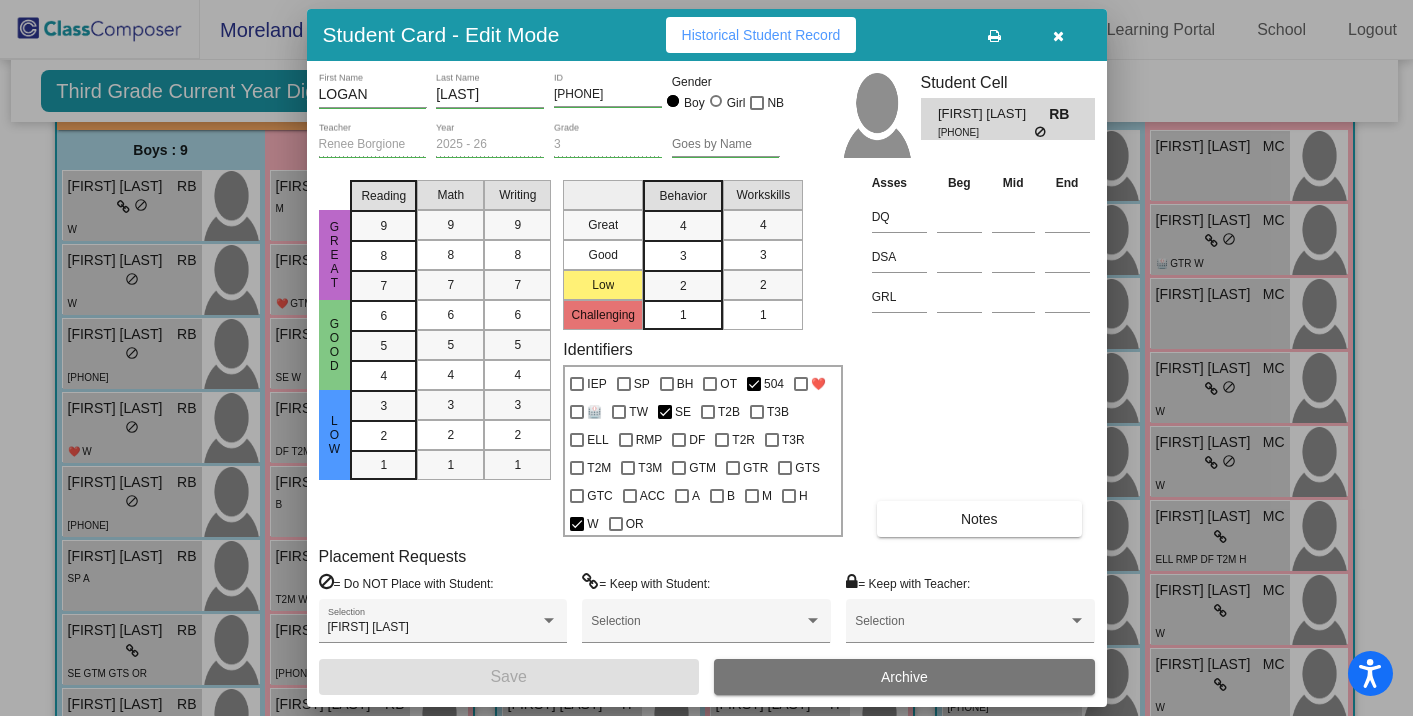 click at bounding box center [1058, 36] 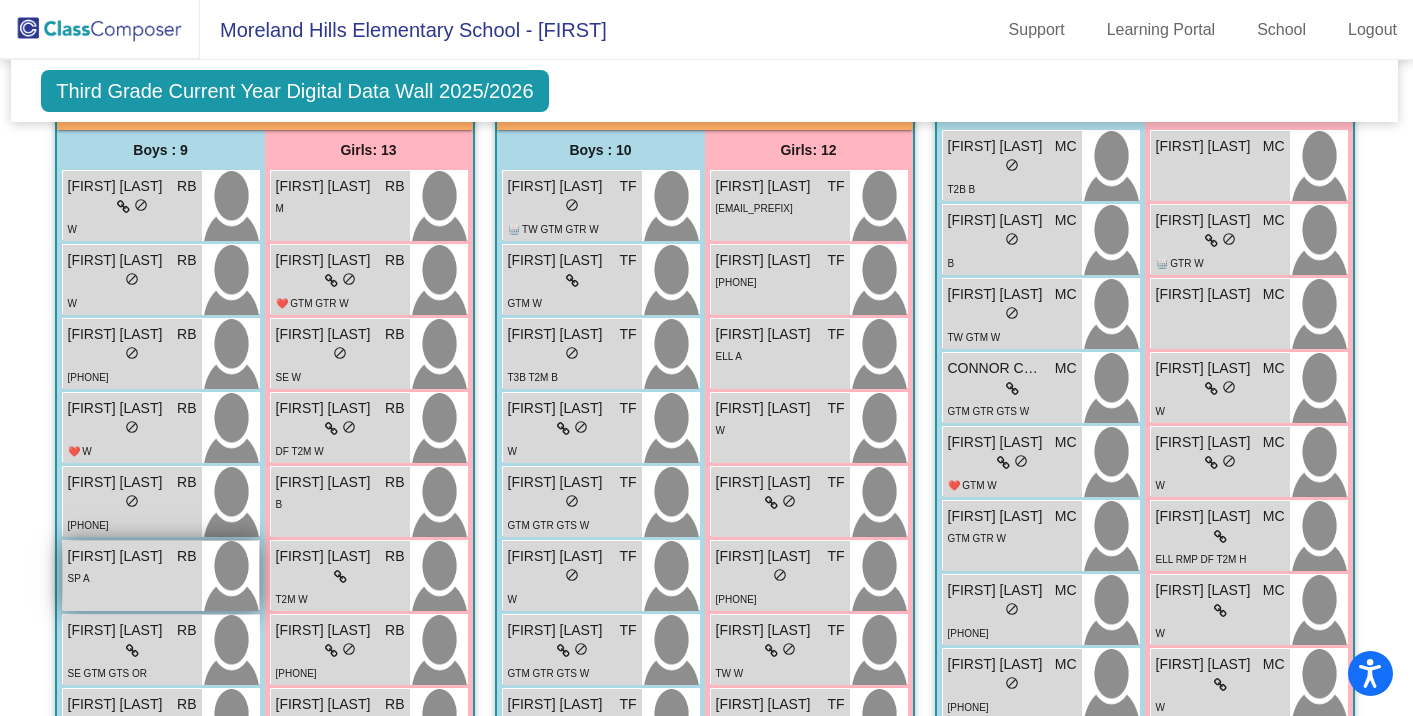 click on "[FIRST] [LAST] RB lock do_not_disturb_alt SP A" at bounding box center (132, 576) 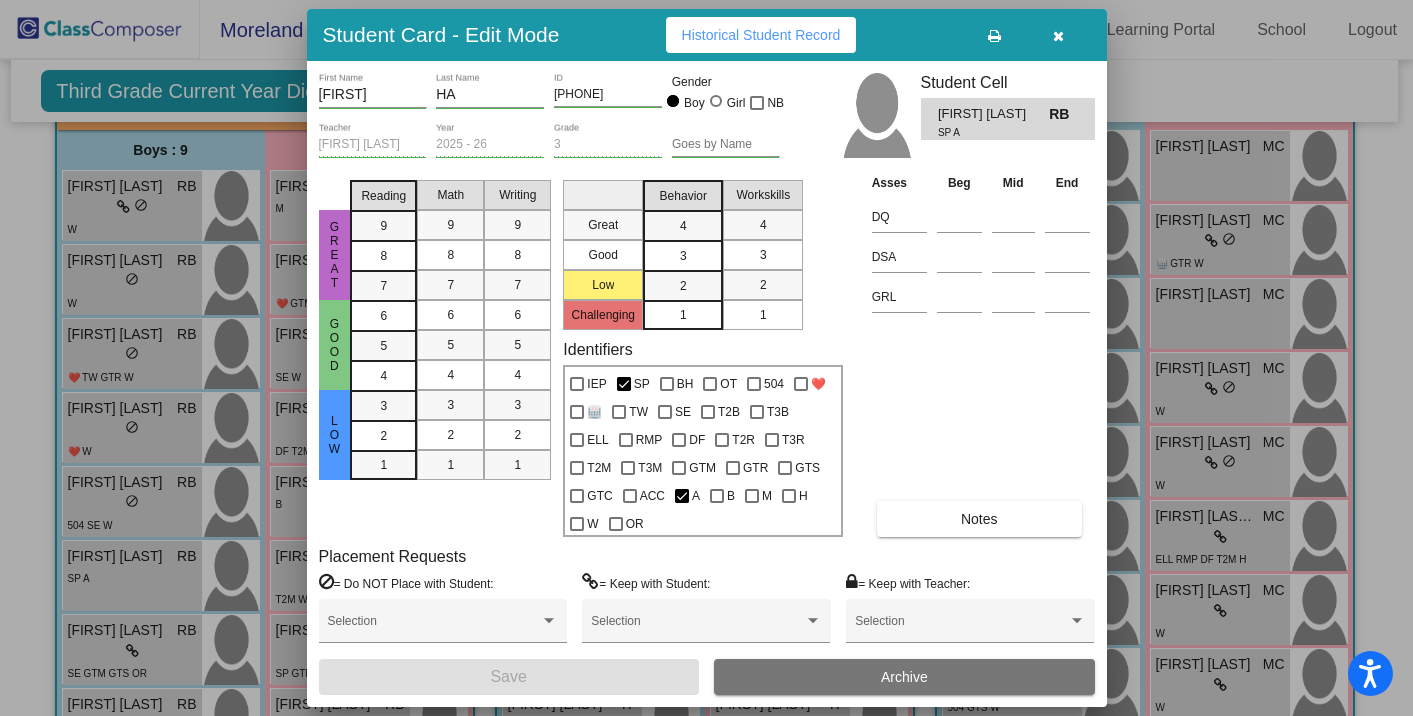 click at bounding box center (1059, 35) 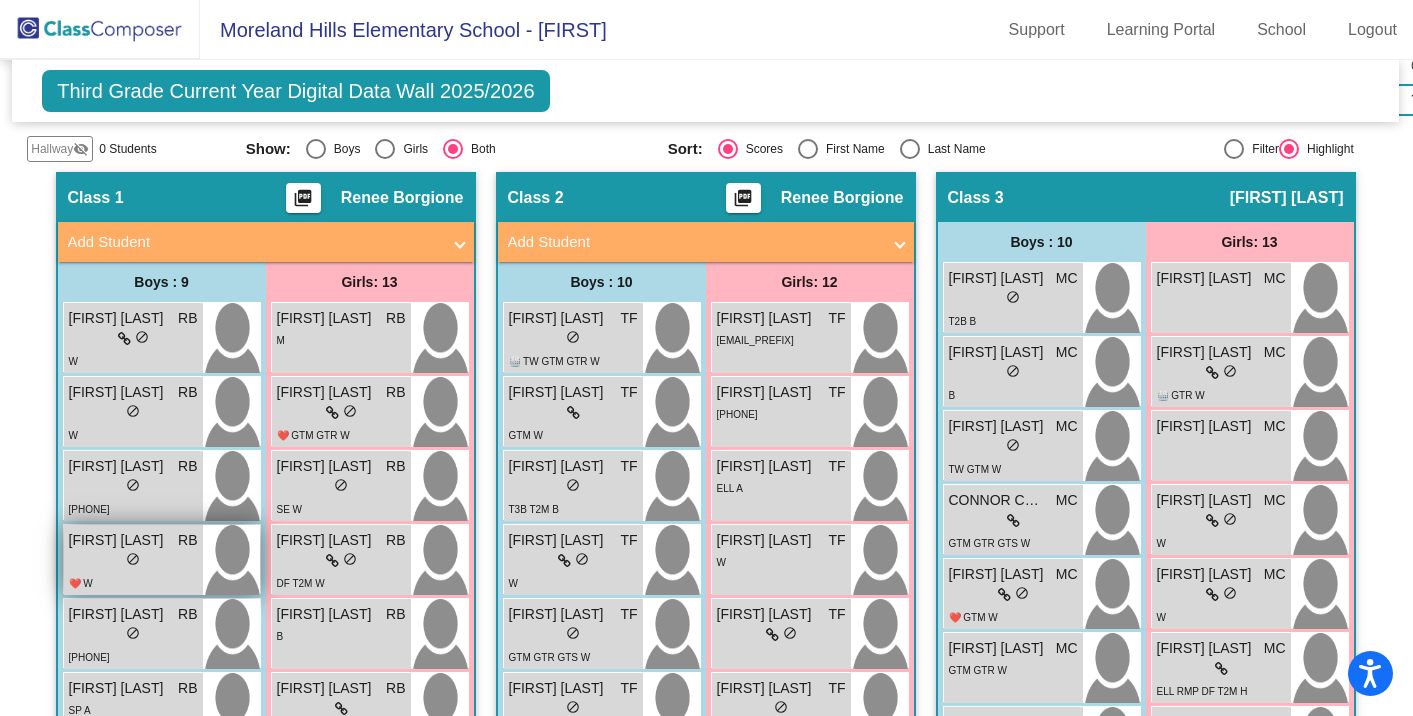 scroll, scrollTop: 526, scrollLeft: 1, axis: both 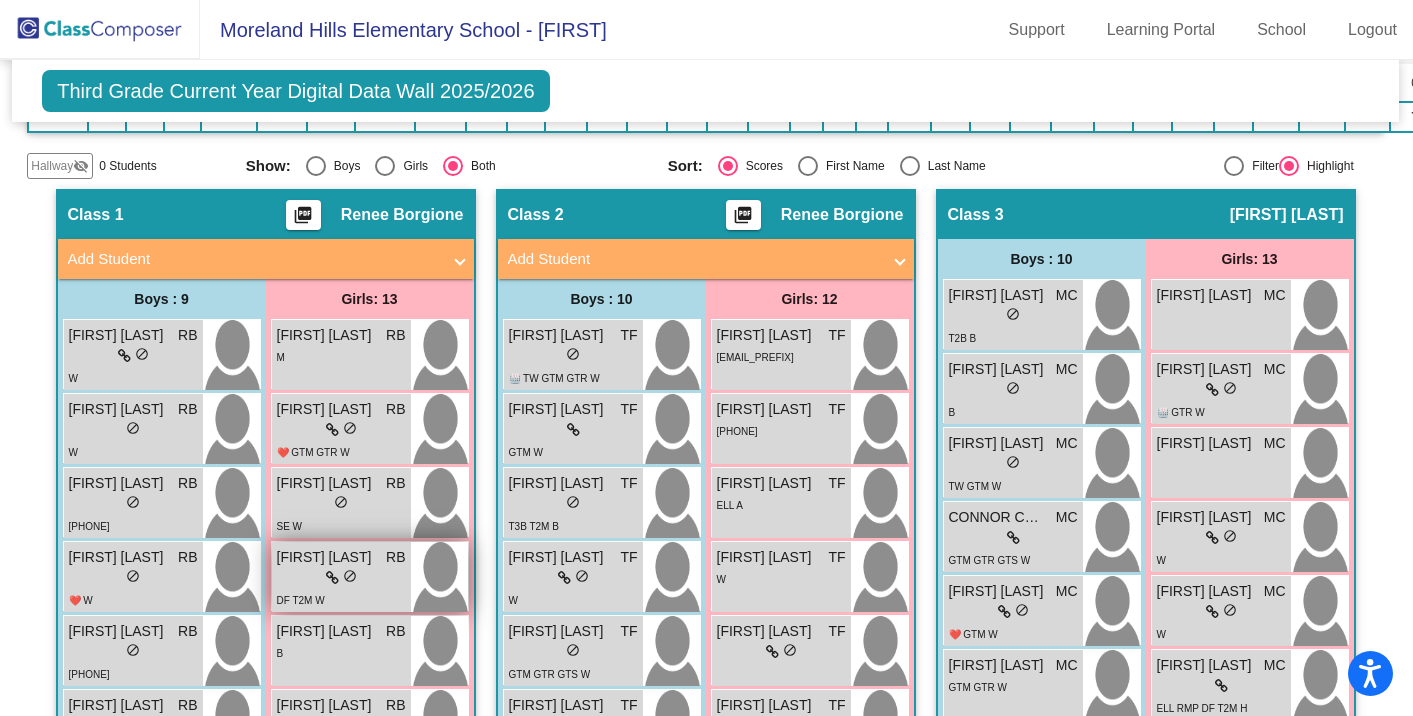click on "[FIRST] [LAST]" at bounding box center (327, 557) 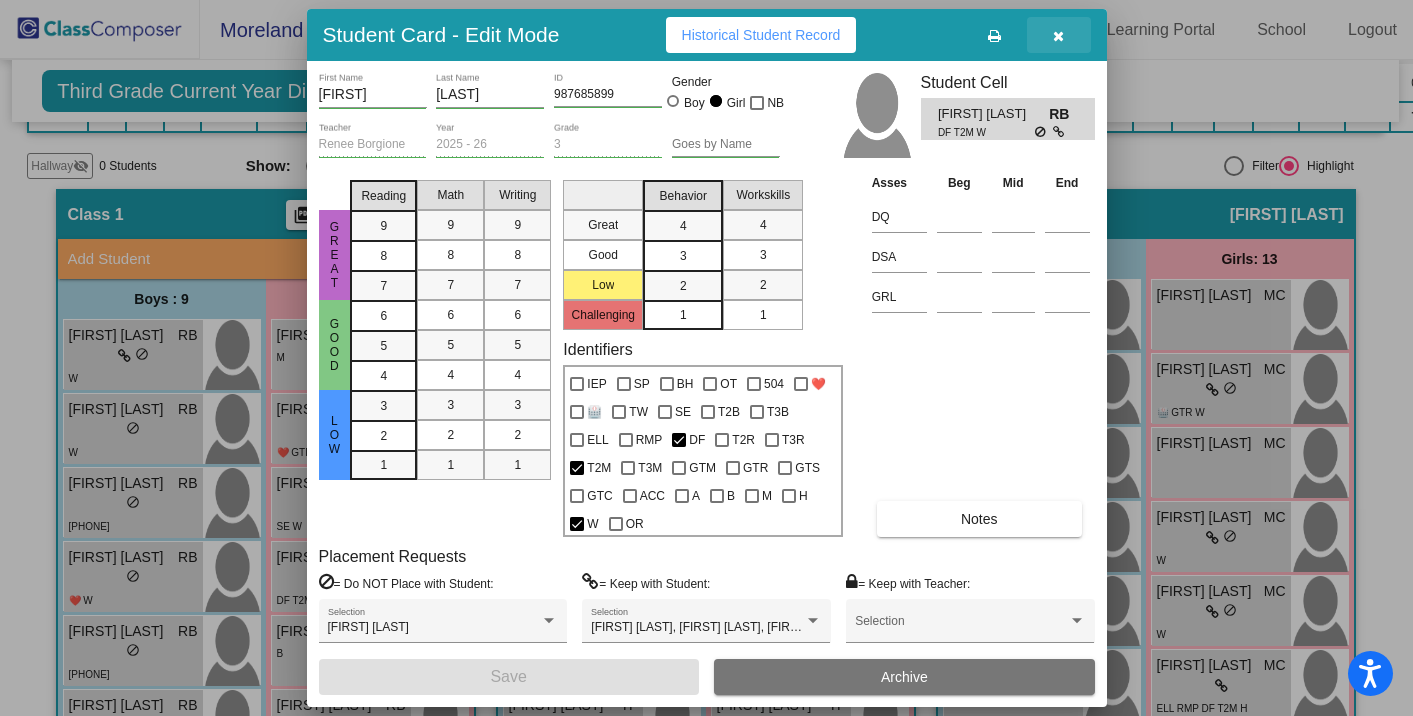 click at bounding box center [1058, 36] 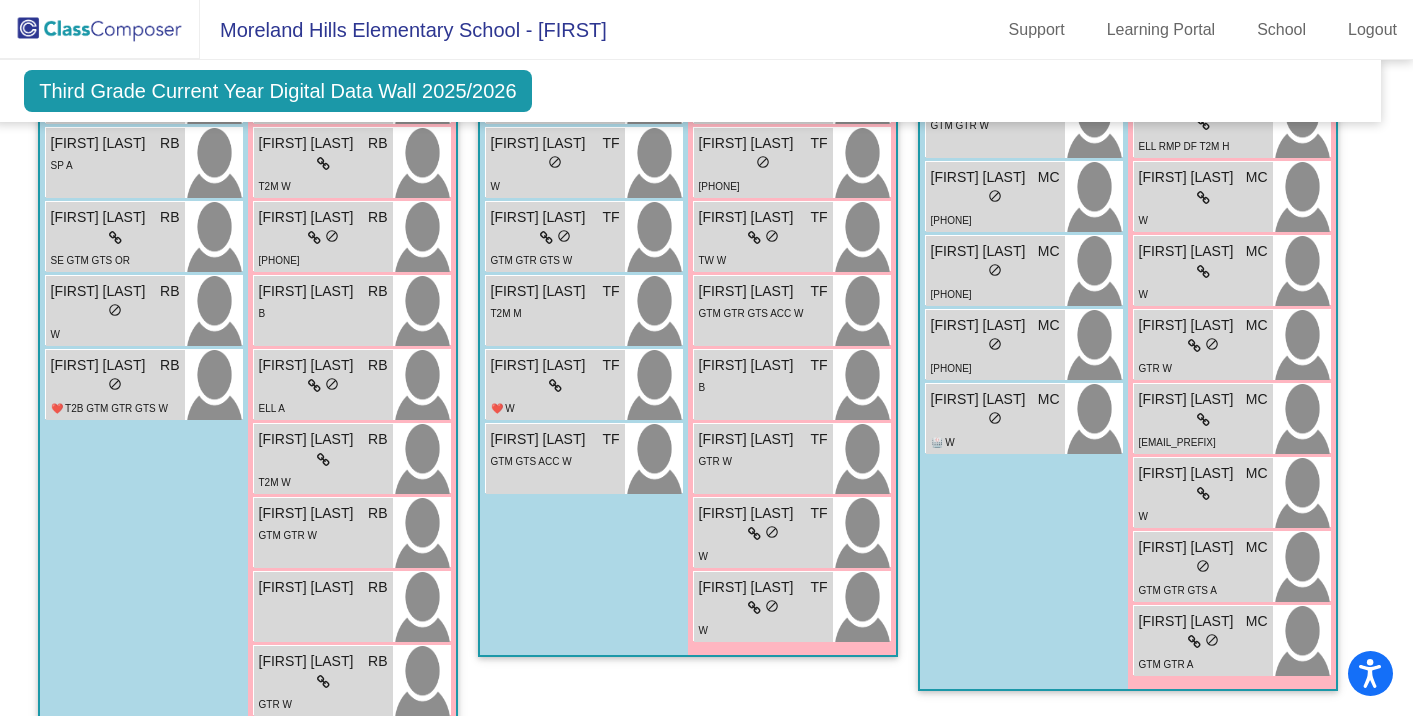 scroll, scrollTop: 1089, scrollLeft: 20, axis: both 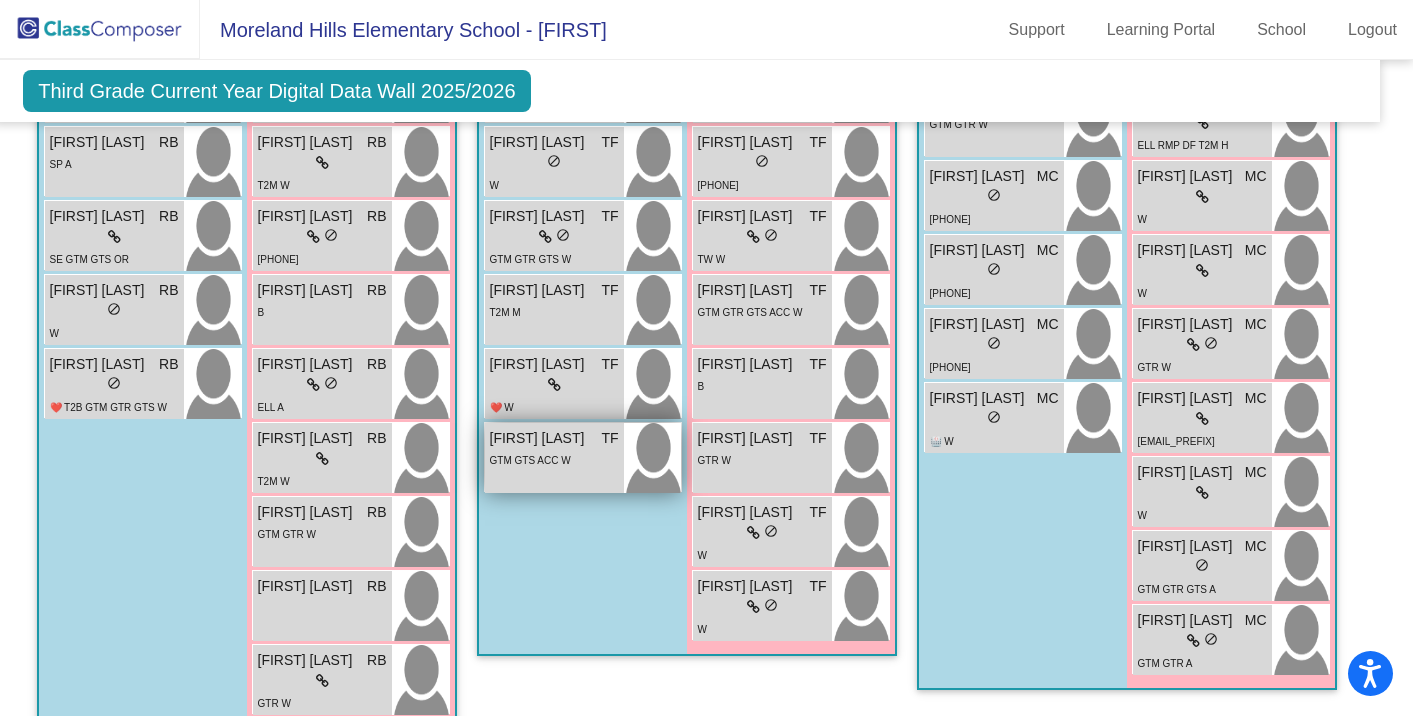 click on "[FIRST] [LAST] TF lock do_not_disturb_alt GTM GTS ACC W" at bounding box center (554, 458) 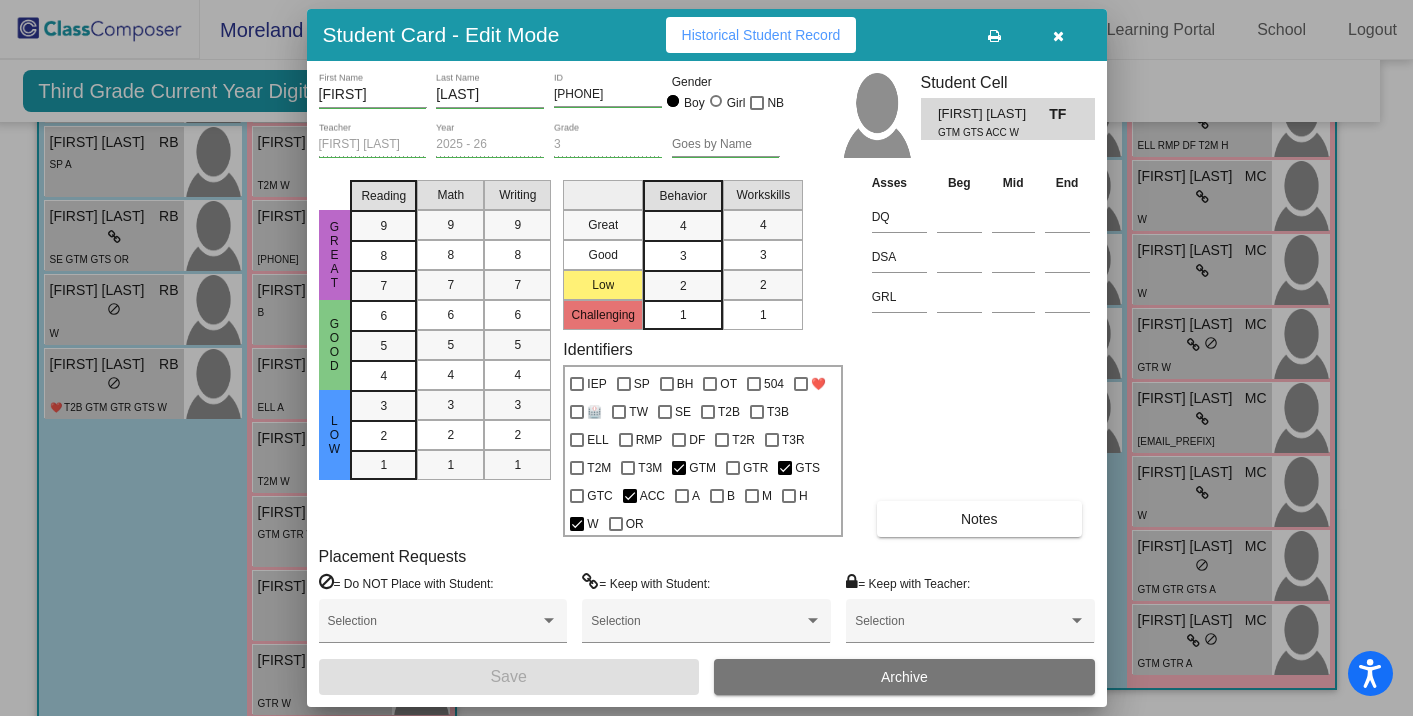 click at bounding box center (1058, 36) 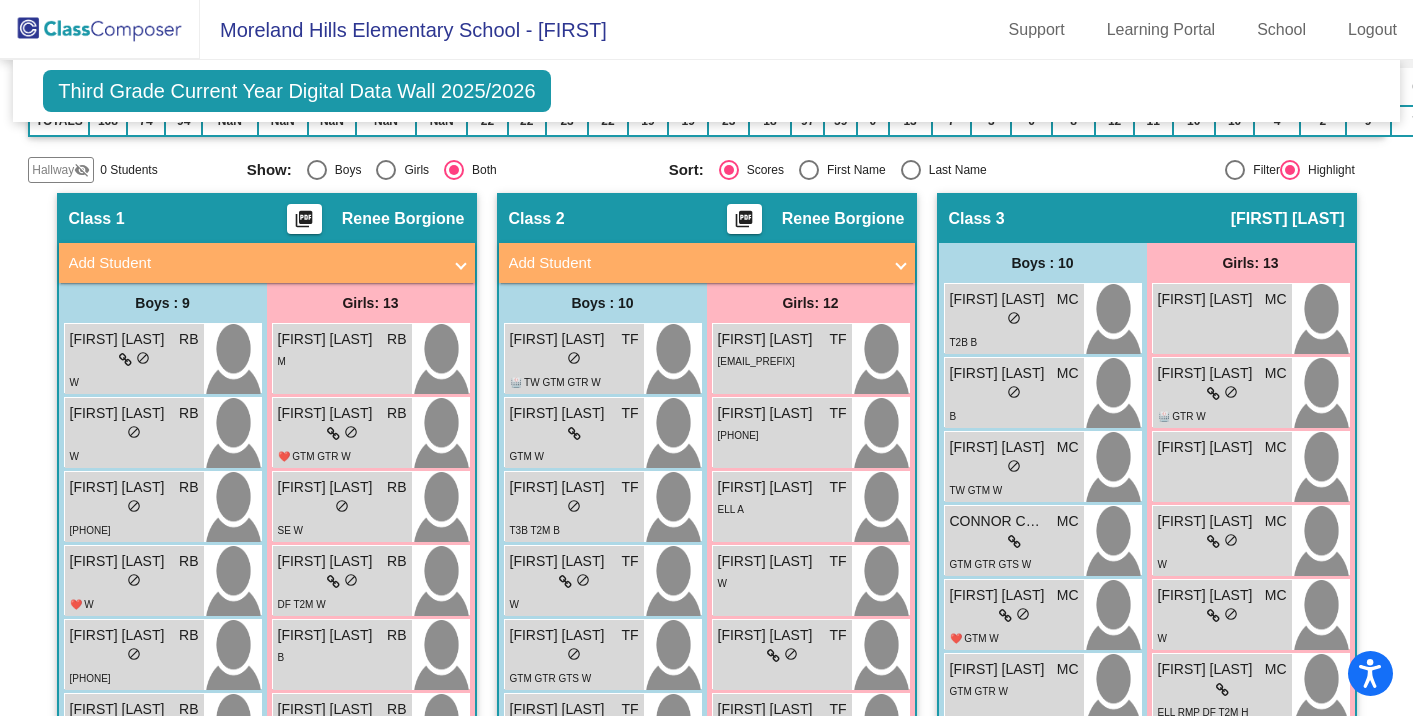 scroll, scrollTop: 529, scrollLeft: 0, axis: vertical 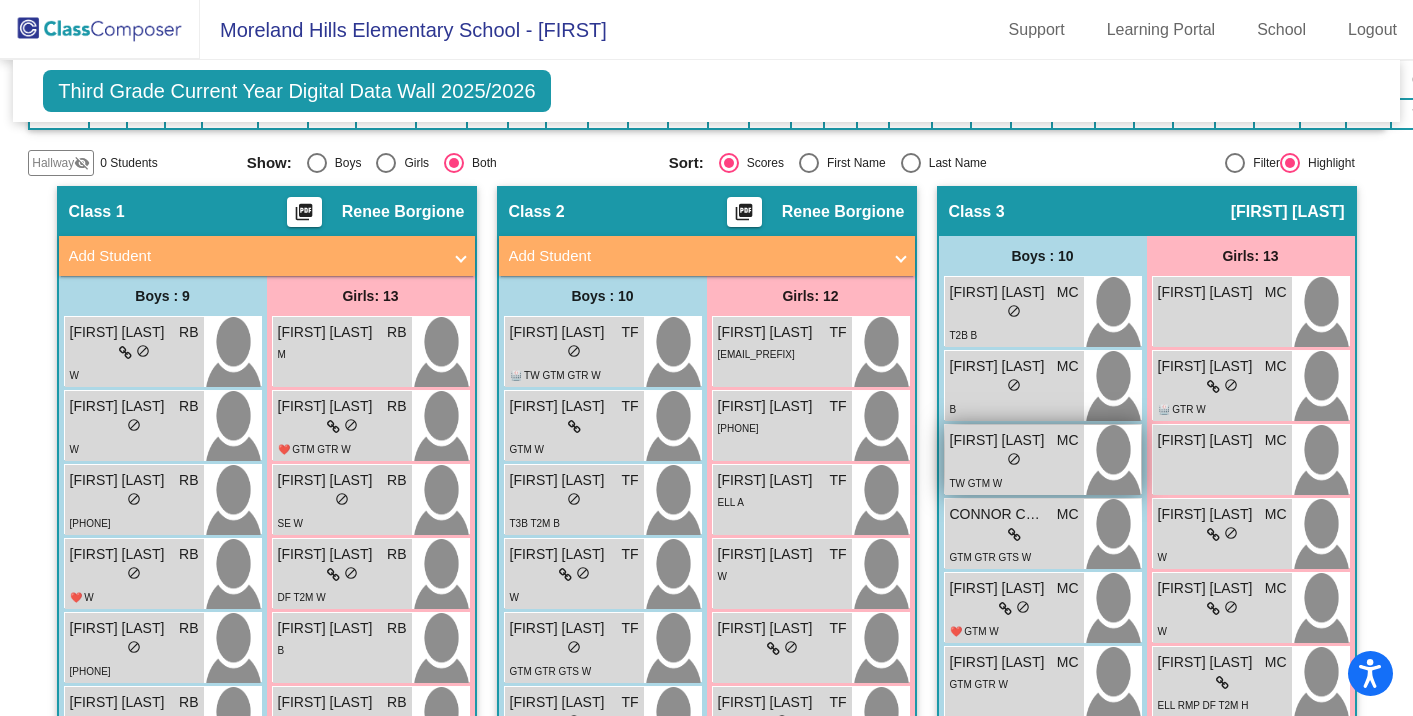 click on "[FIRST] [LAST]" at bounding box center (1000, 440) 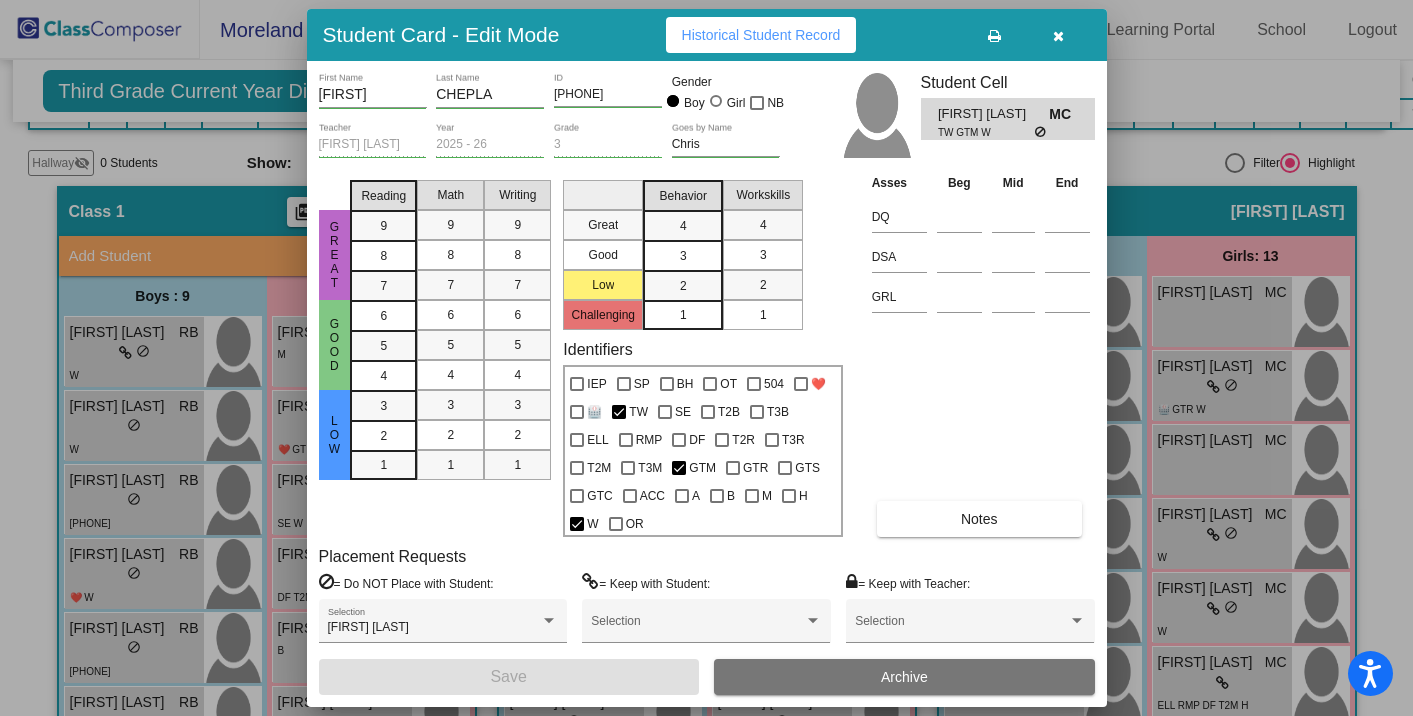 click at bounding box center (1058, 35) 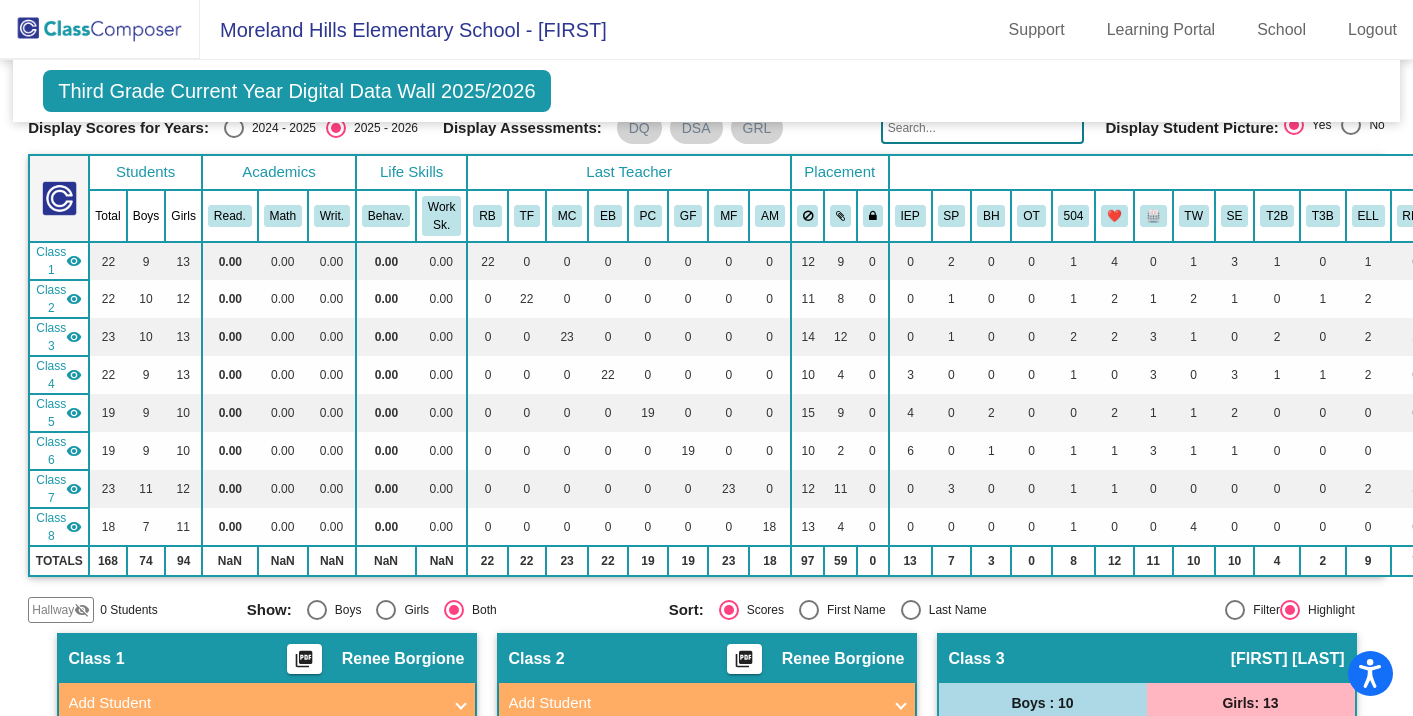 scroll, scrollTop: 0, scrollLeft: 0, axis: both 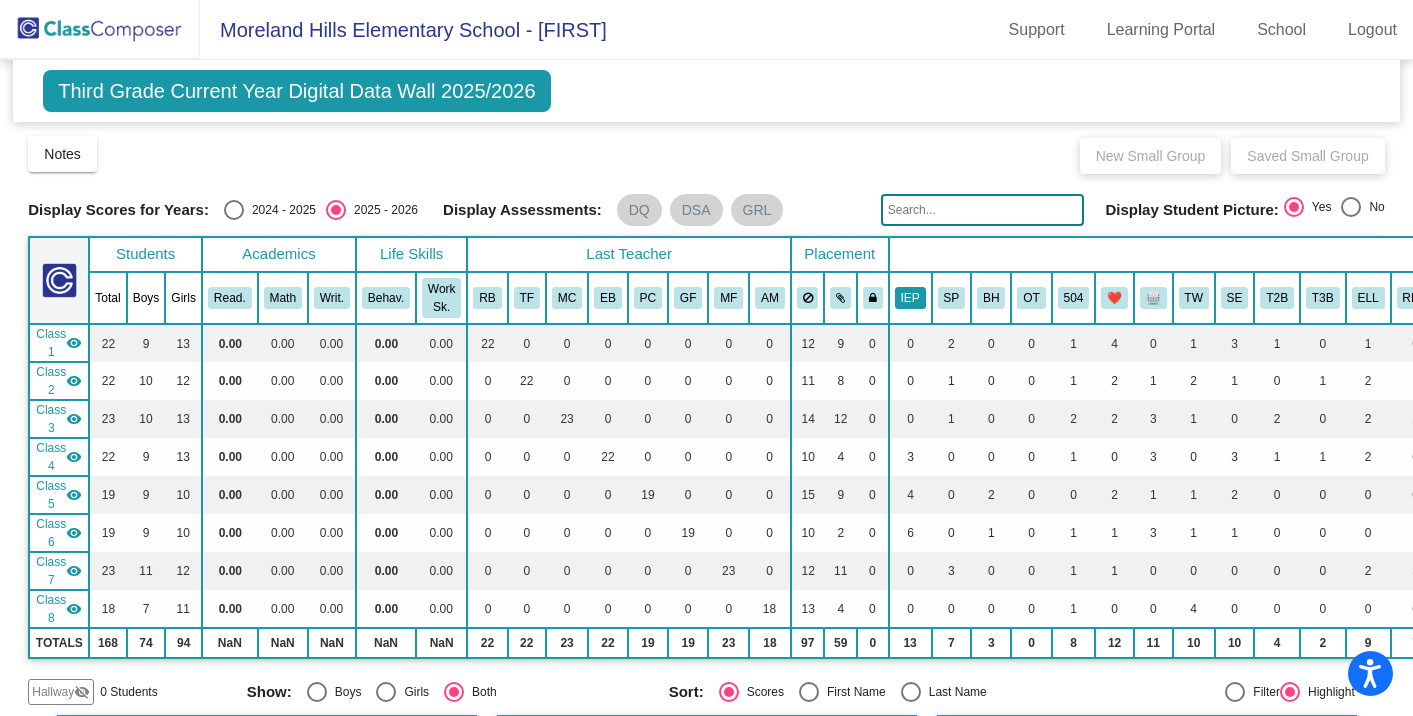 click on "IEP" 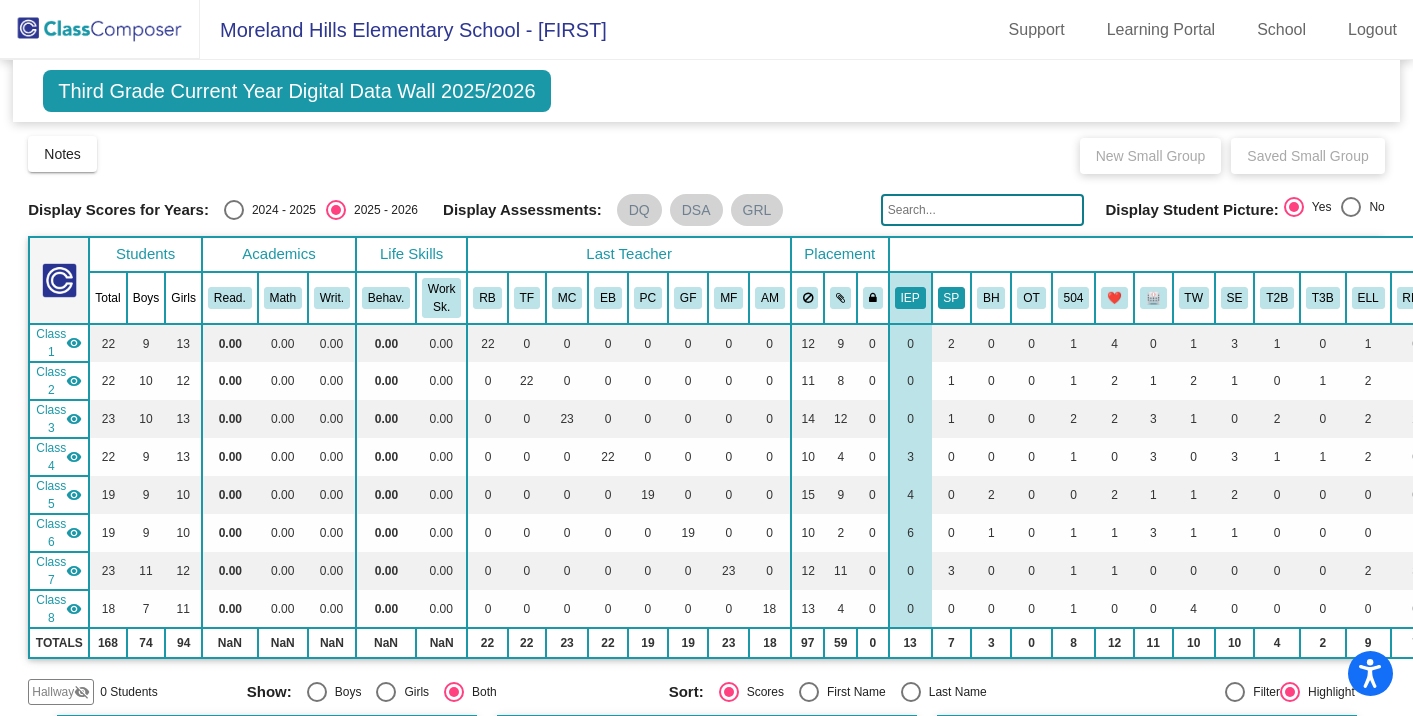 click on "SP" 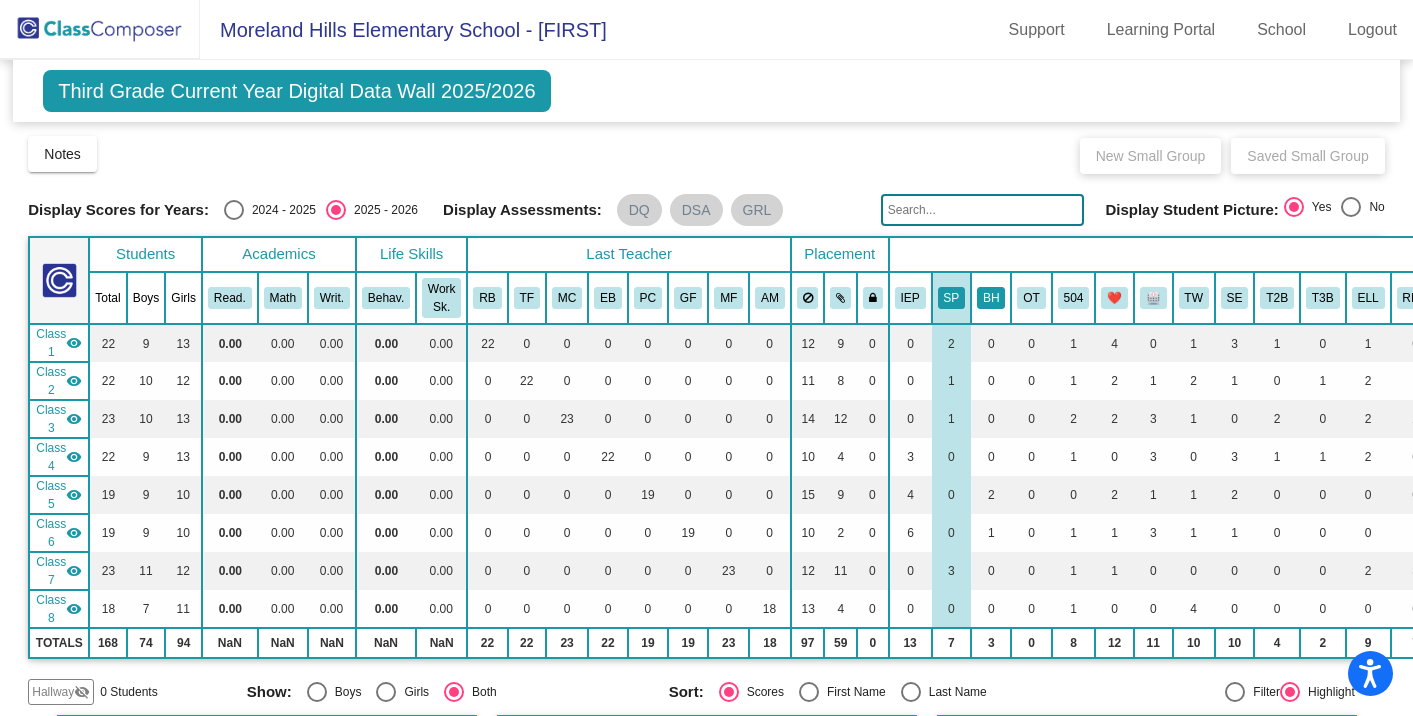 click on "BH" 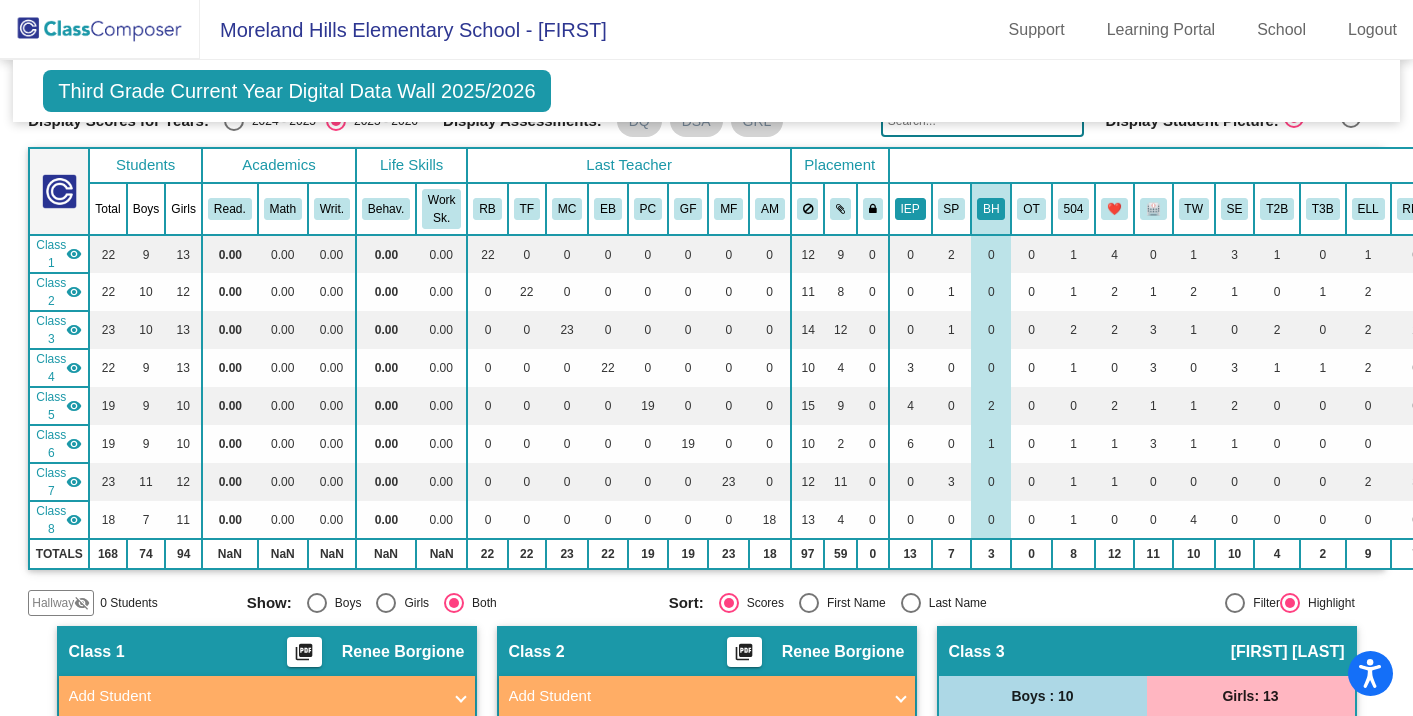 scroll, scrollTop: 0, scrollLeft: 0, axis: both 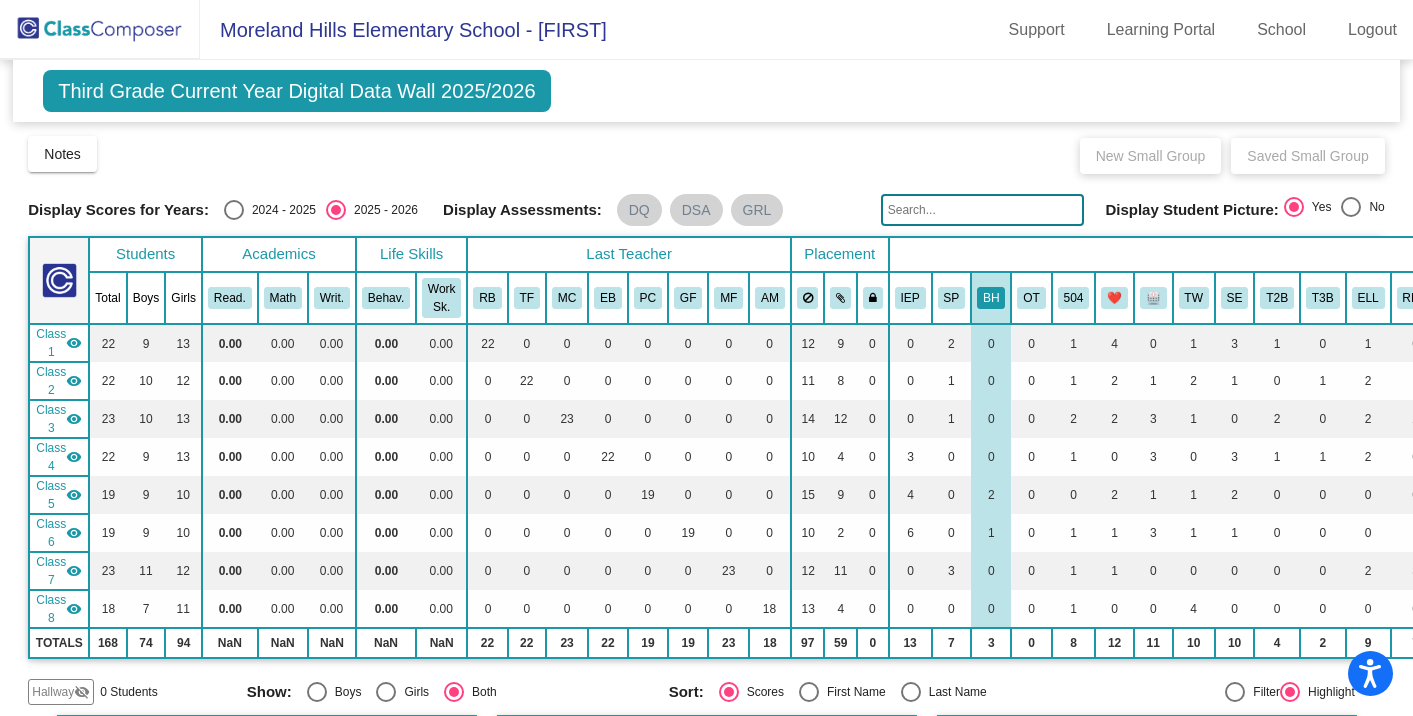 click on "IEP" 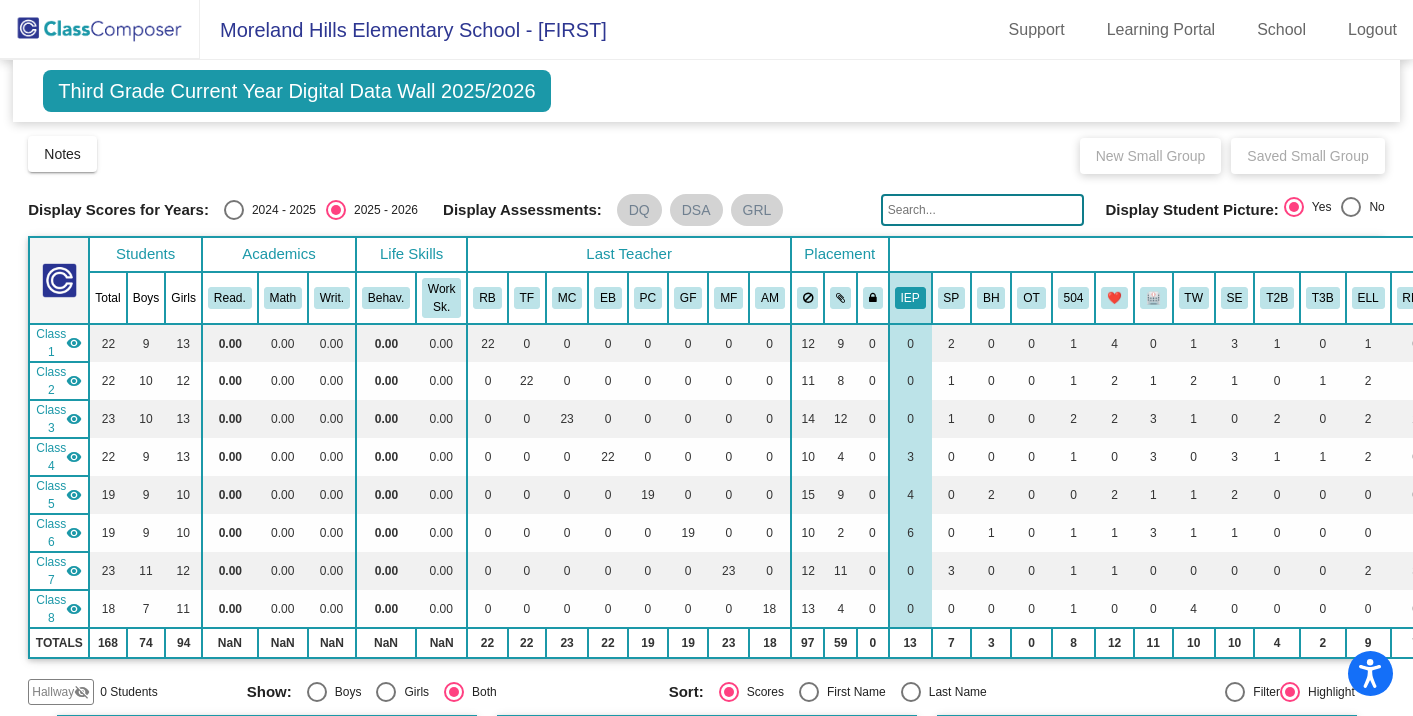 click at bounding box center [59, 280] 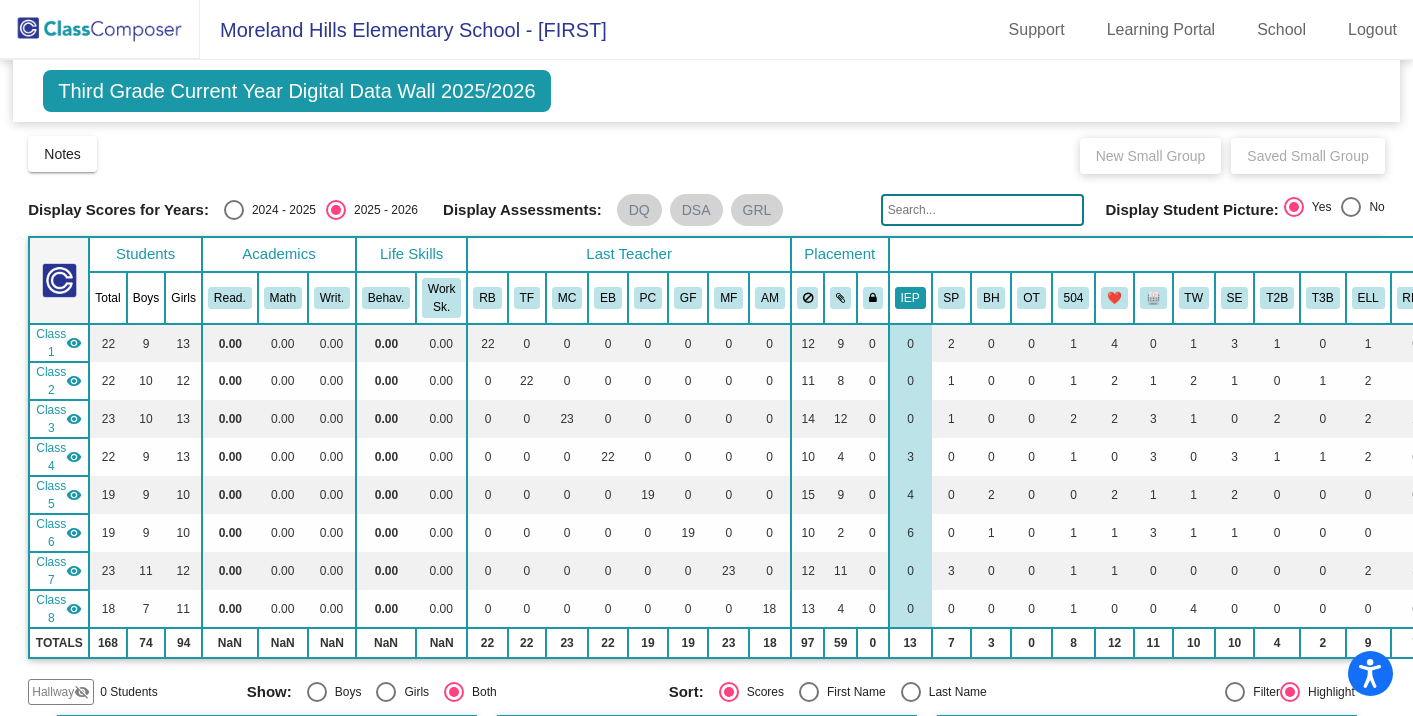 click on "IEP" 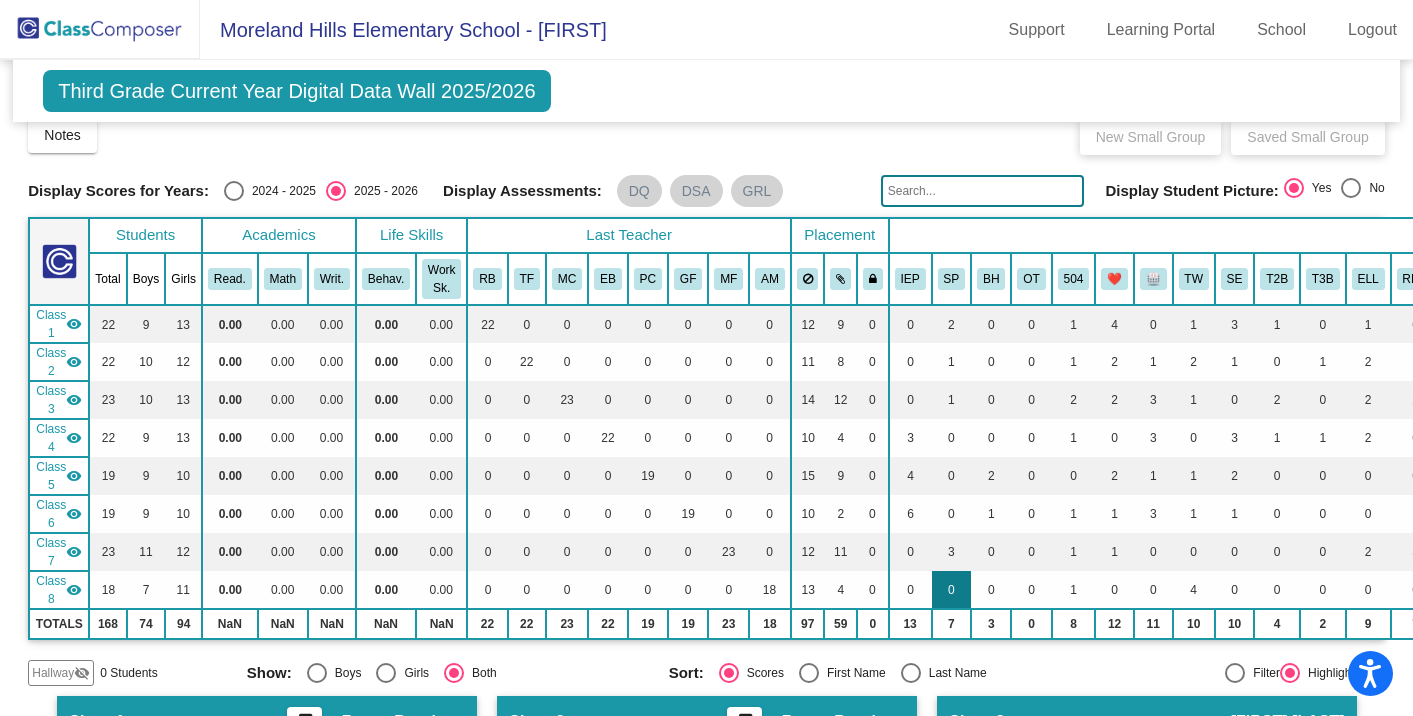 scroll, scrollTop: 88, scrollLeft: 0, axis: vertical 